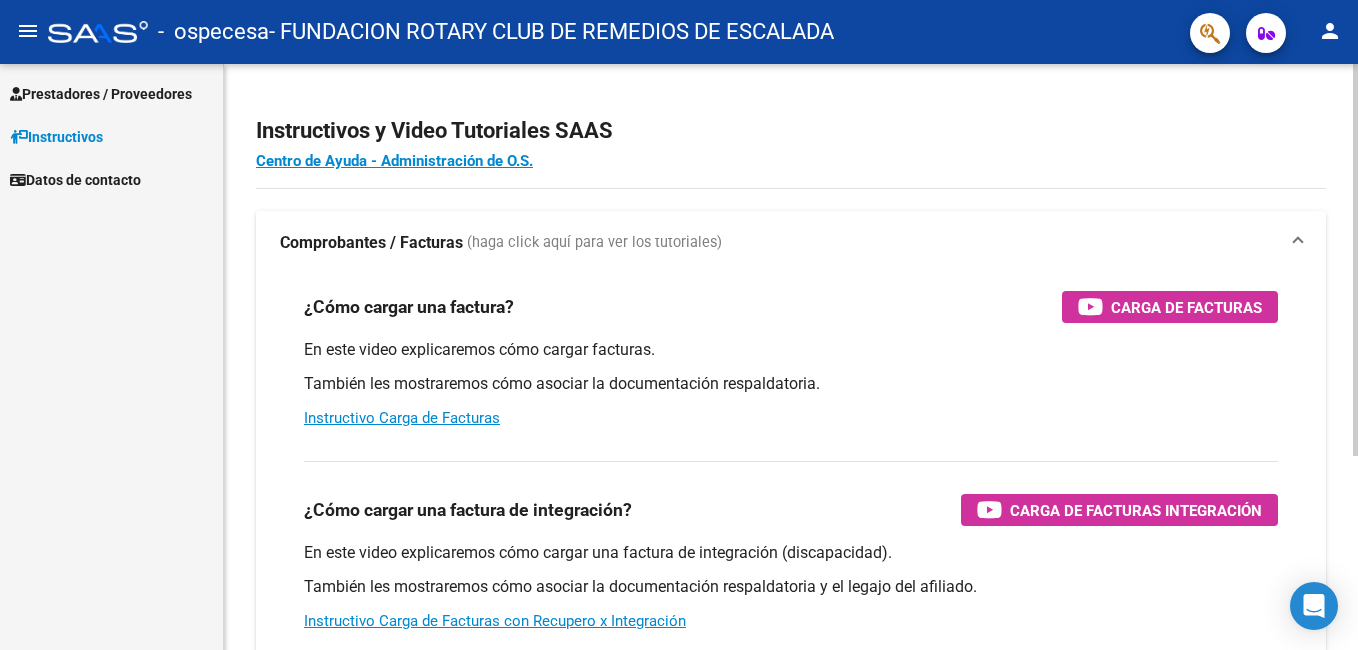 scroll, scrollTop: 0, scrollLeft: 0, axis: both 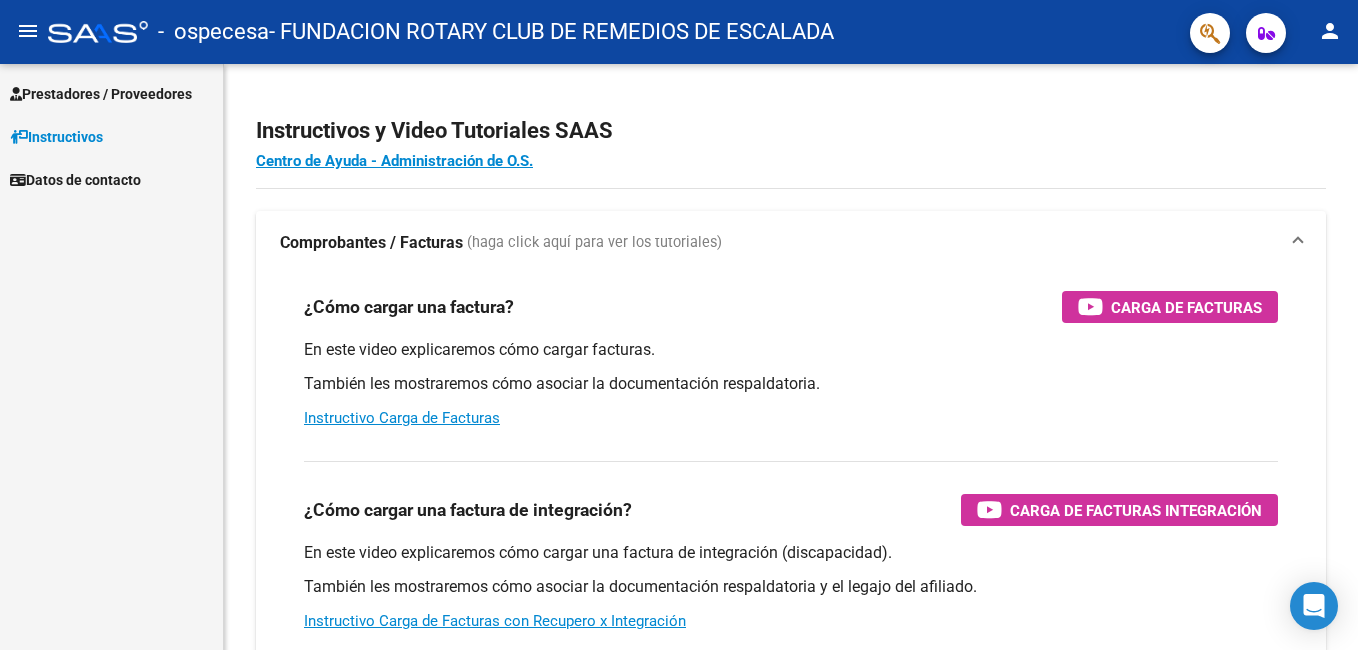 click on "Prestadores / Proveedores" at bounding box center [101, 94] 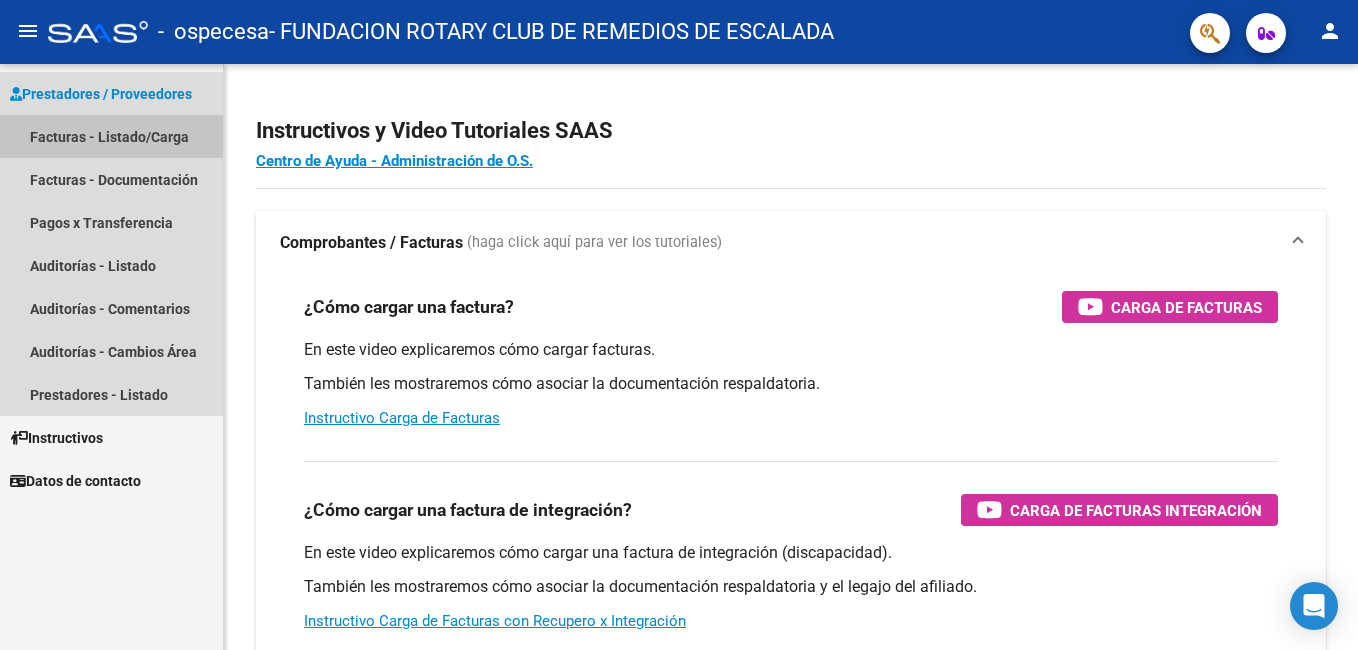click on "Facturas - Listado/Carga" at bounding box center [111, 136] 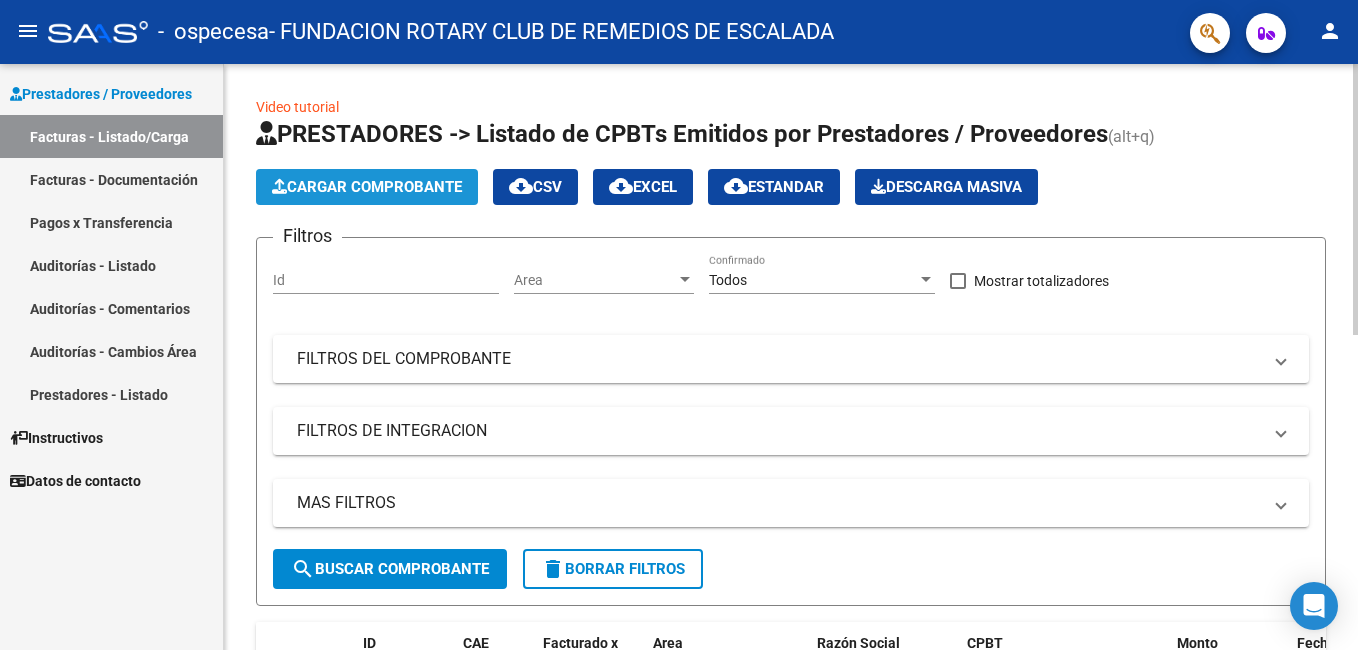 click on "Cargar Comprobante" 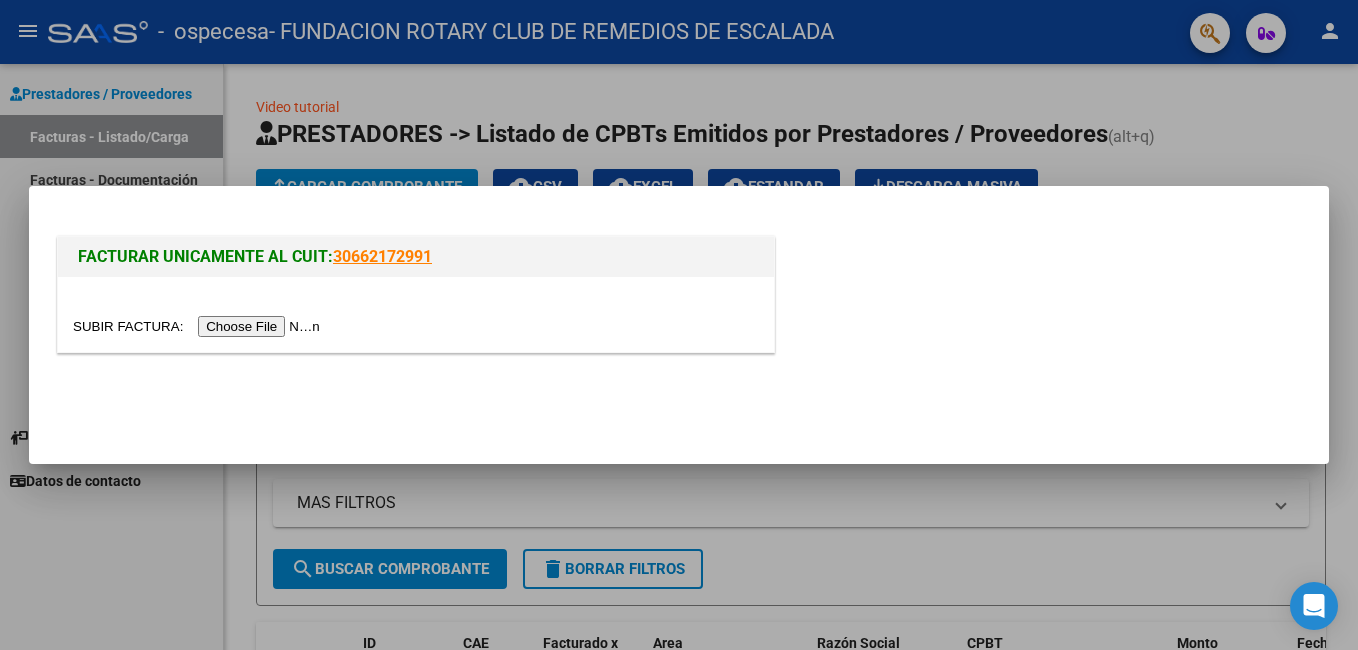 click at bounding box center [199, 326] 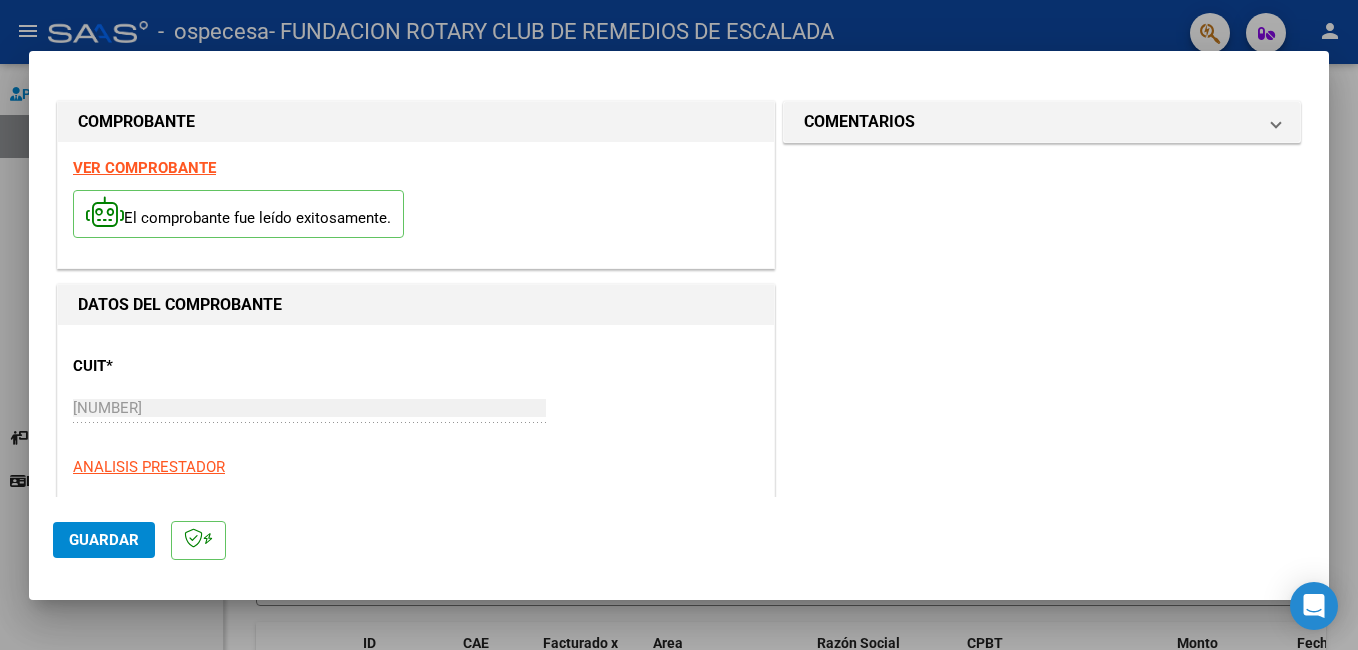 scroll, scrollTop: 300, scrollLeft: 0, axis: vertical 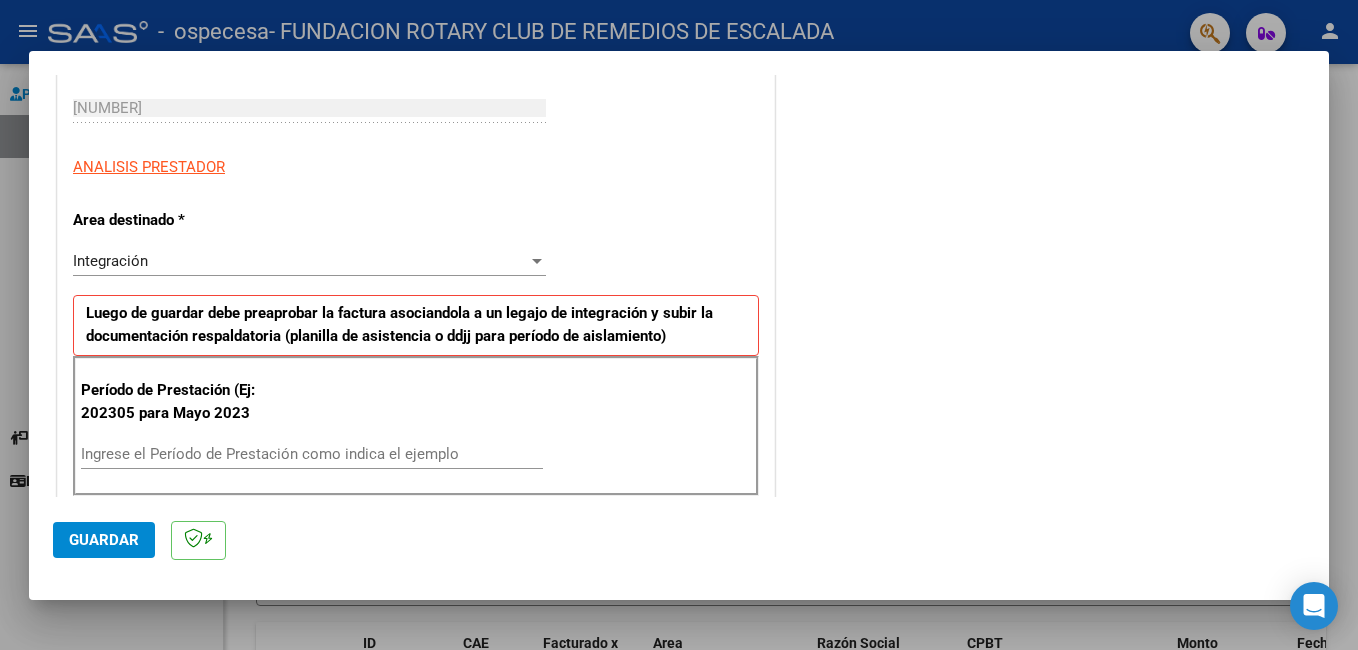 click on "Integración" at bounding box center (300, 261) 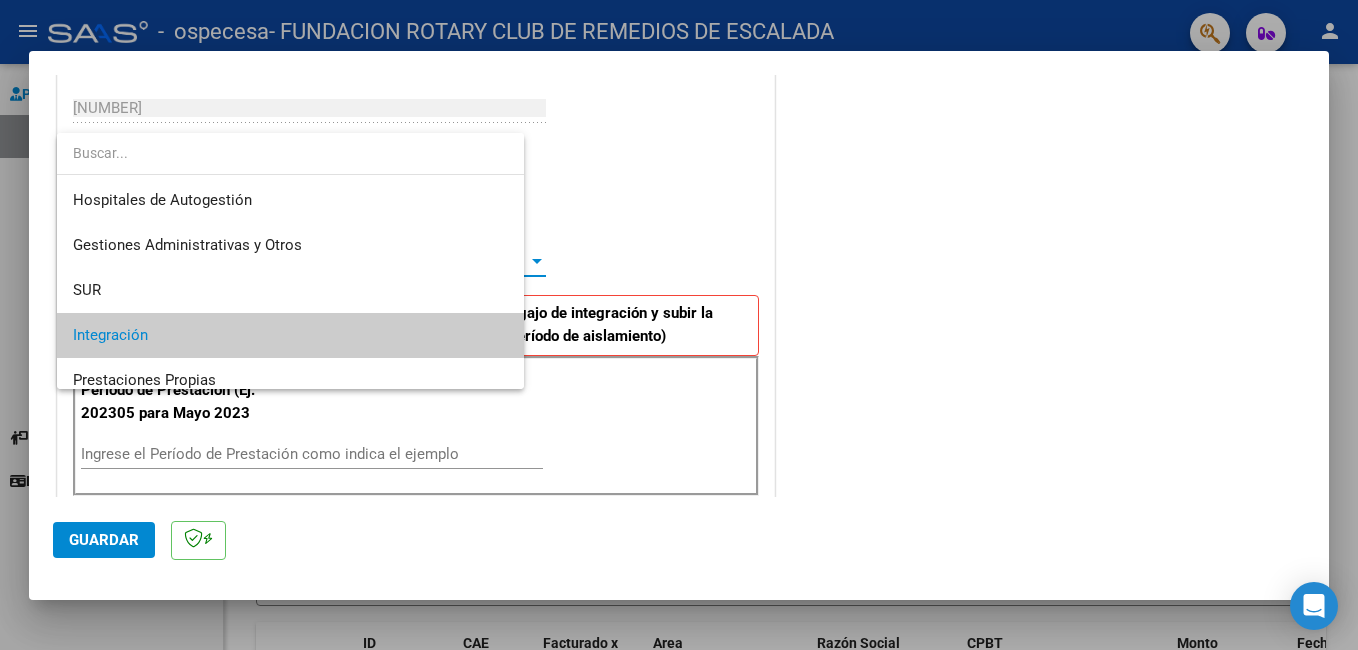 scroll, scrollTop: 75, scrollLeft: 0, axis: vertical 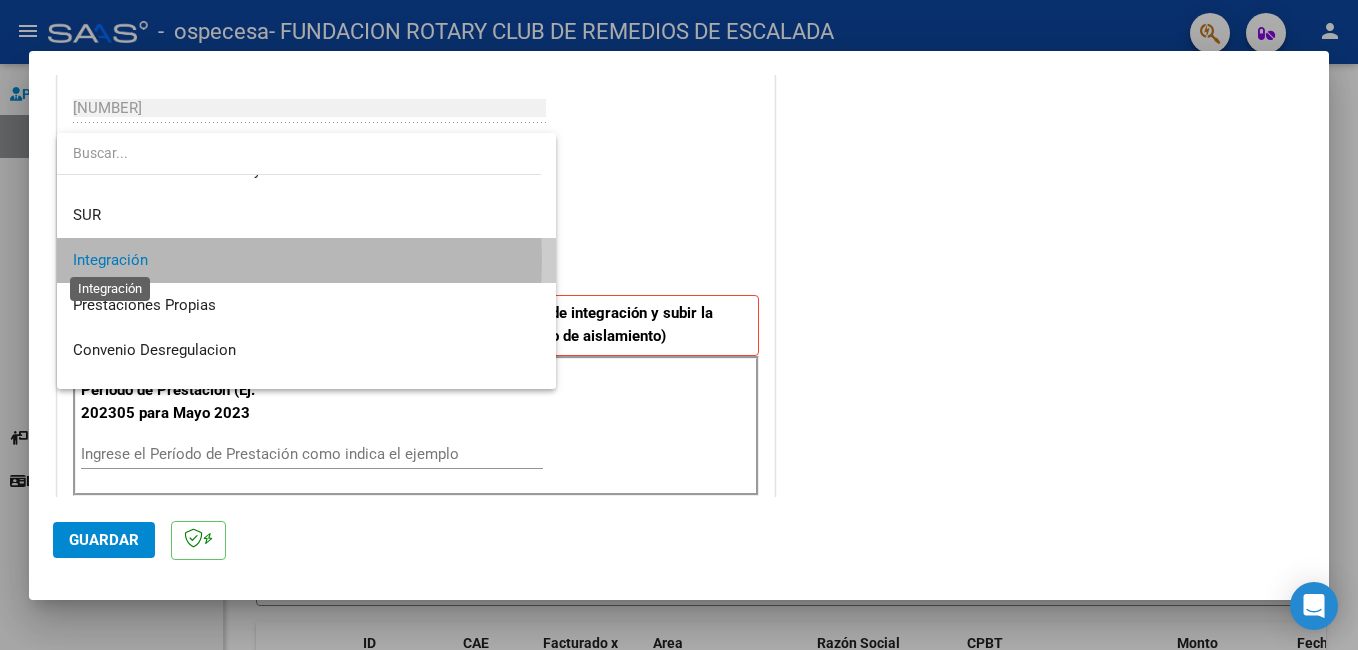 click on "Integración" at bounding box center (110, 260) 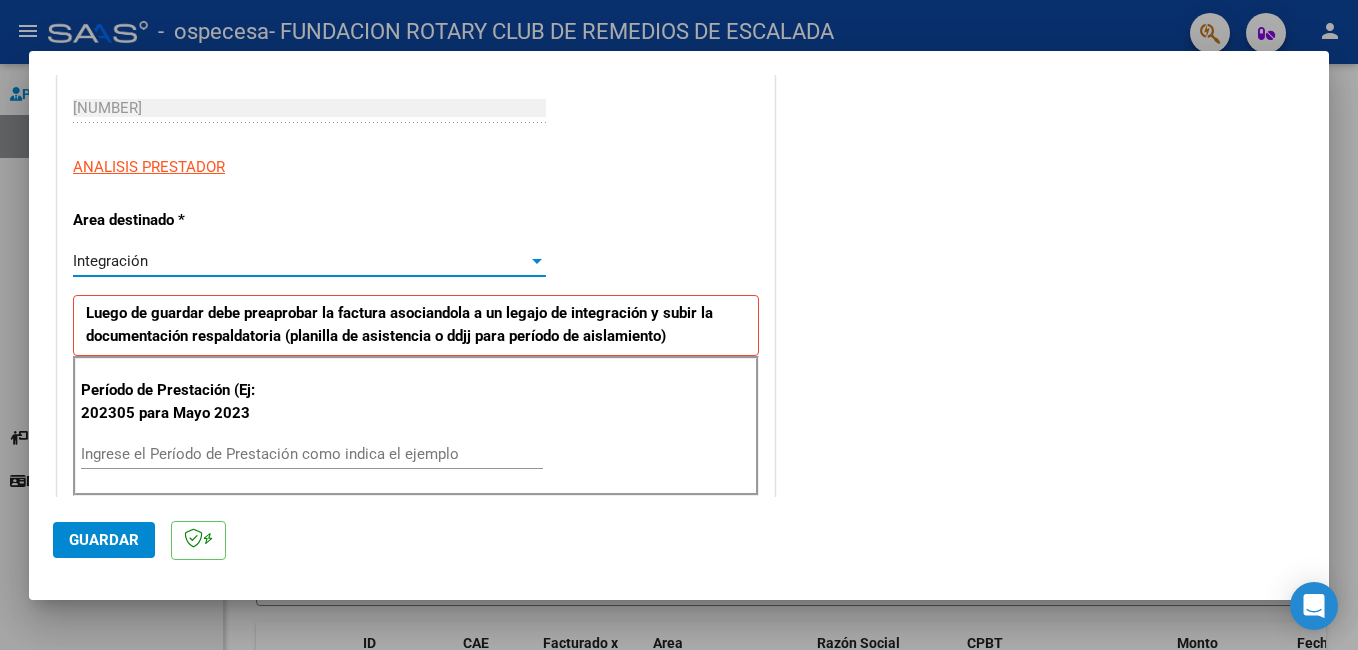 scroll, scrollTop: 500, scrollLeft: 0, axis: vertical 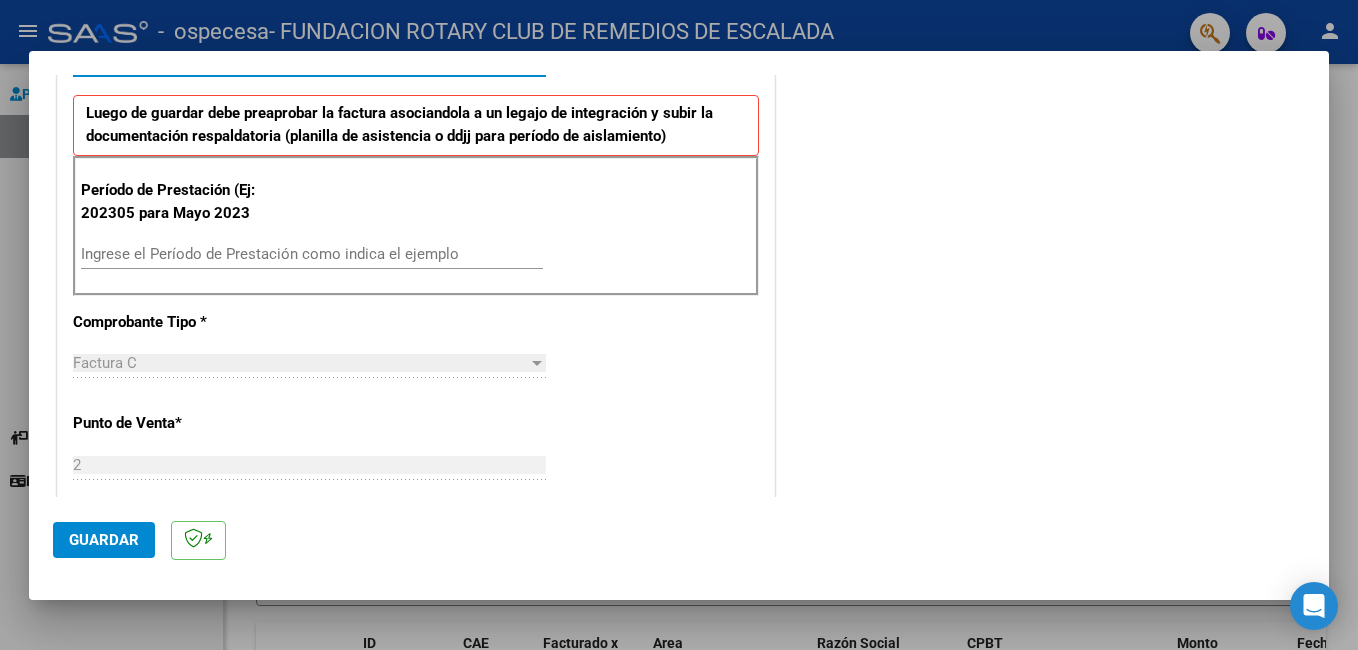 click on "Ingrese el Período de Prestación como indica el ejemplo" at bounding box center (312, 254) 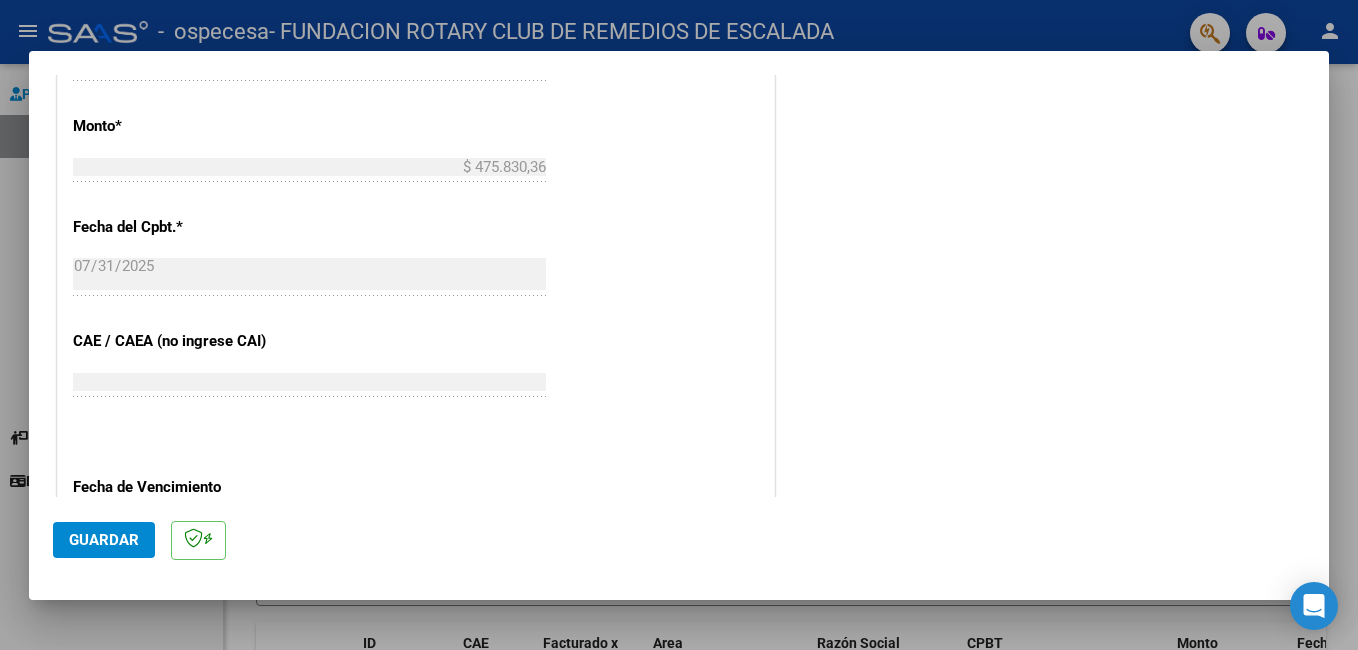 scroll, scrollTop: 1300, scrollLeft: 0, axis: vertical 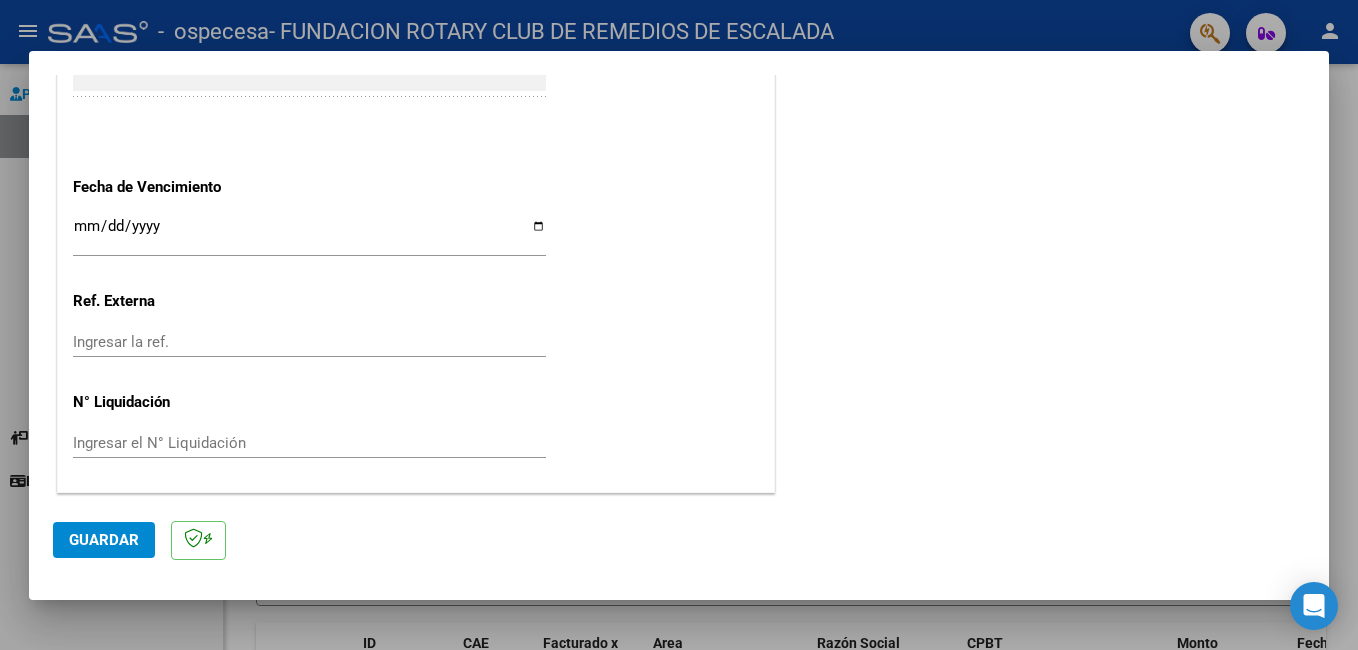type on "202507" 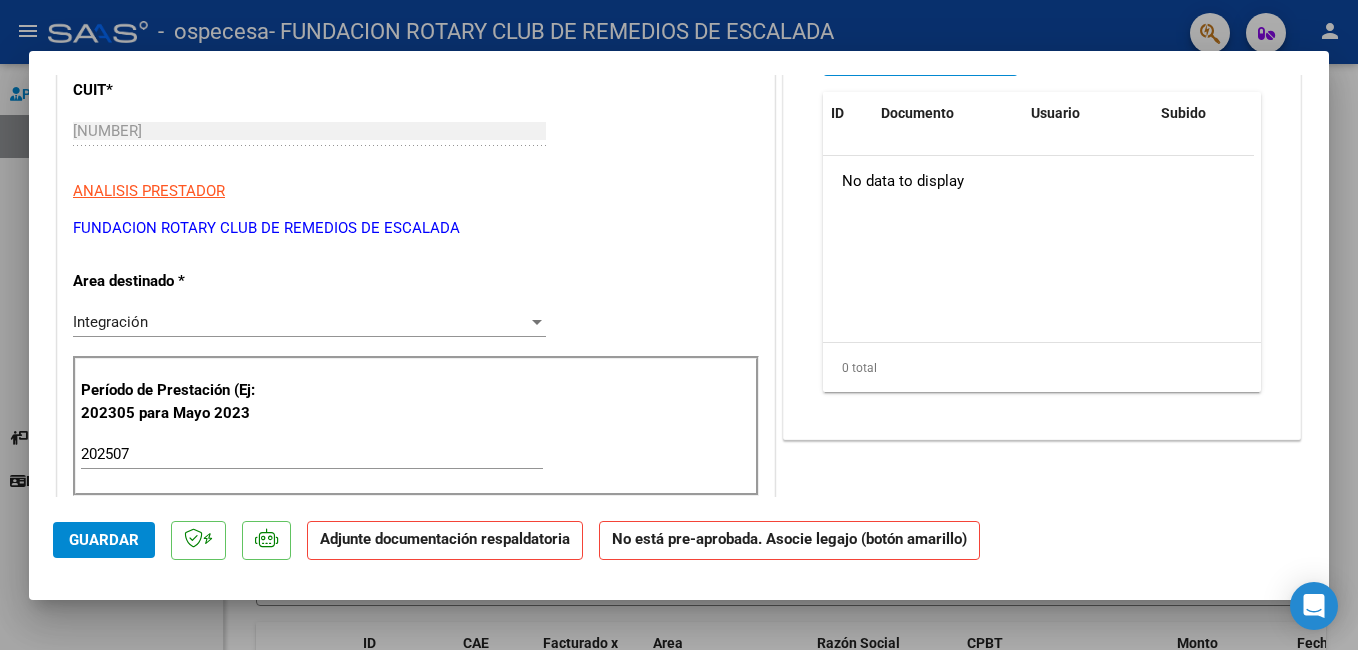 scroll, scrollTop: 0, scrollLeft: 0, axis: both 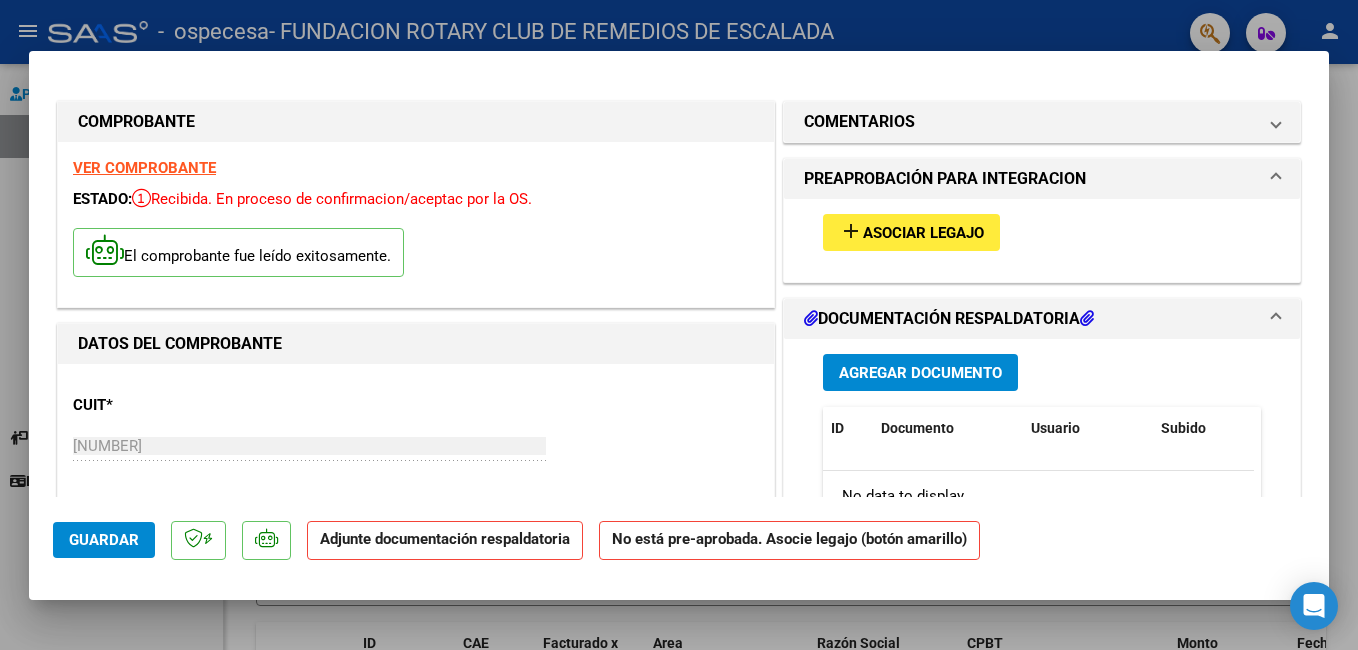 click on "Asociar Legajo" at bounding box center (923, 233) 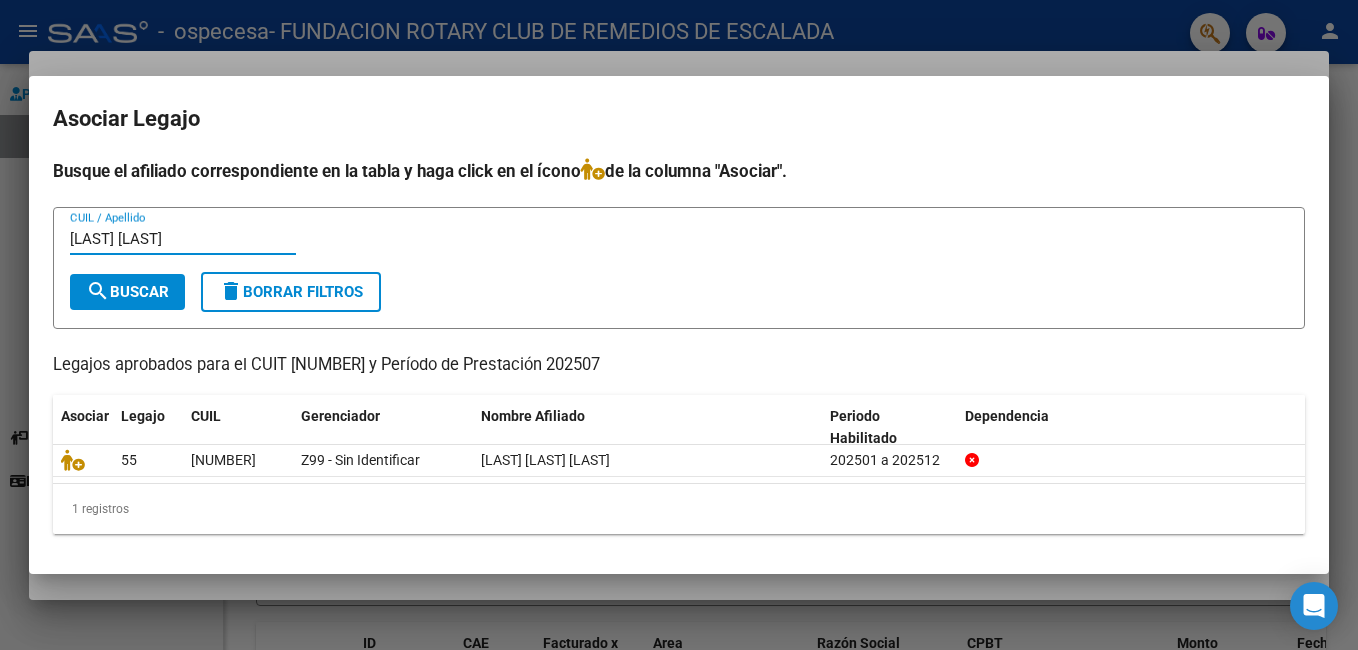type on "Mansilla Mateo" 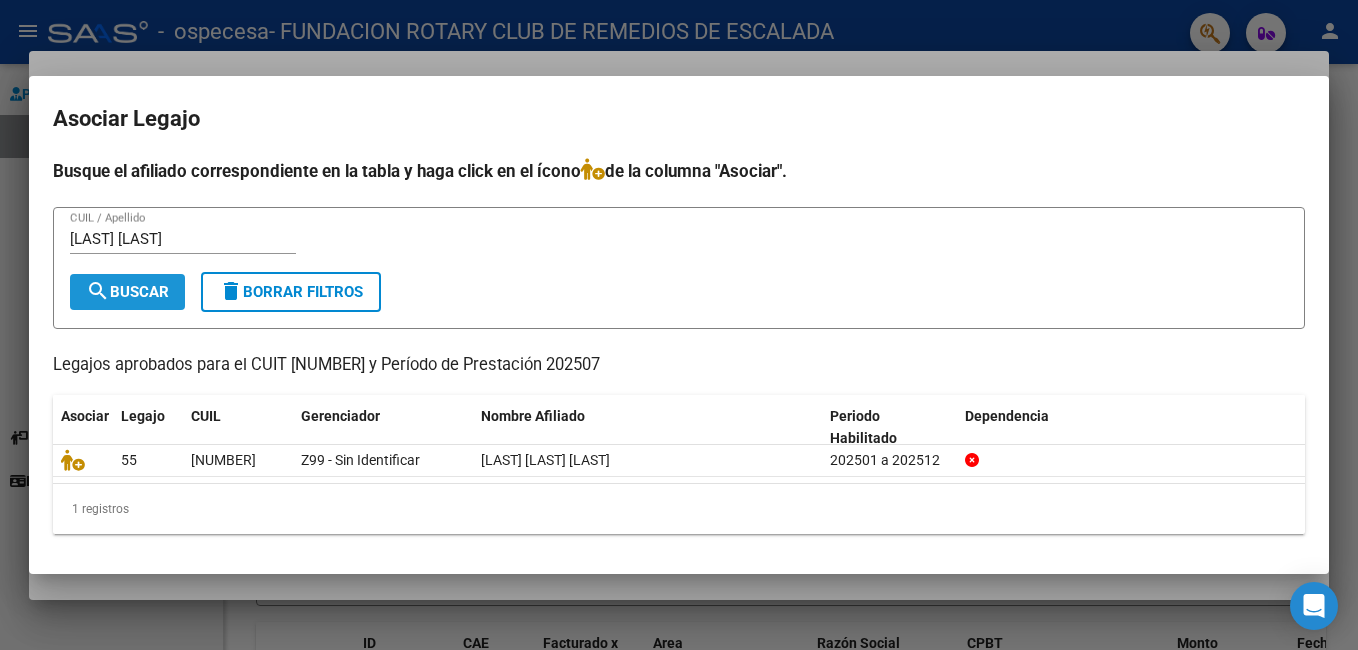 click on "search  Buscar" at bounding box center (127, 292) 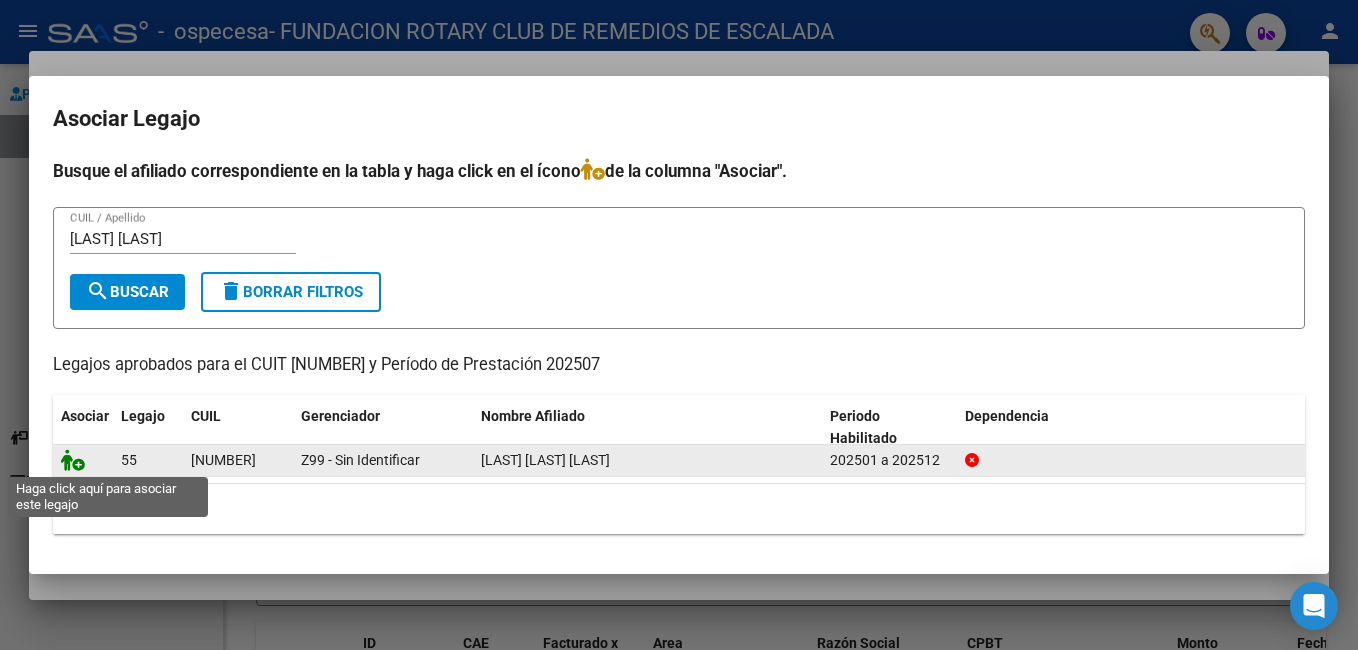 click 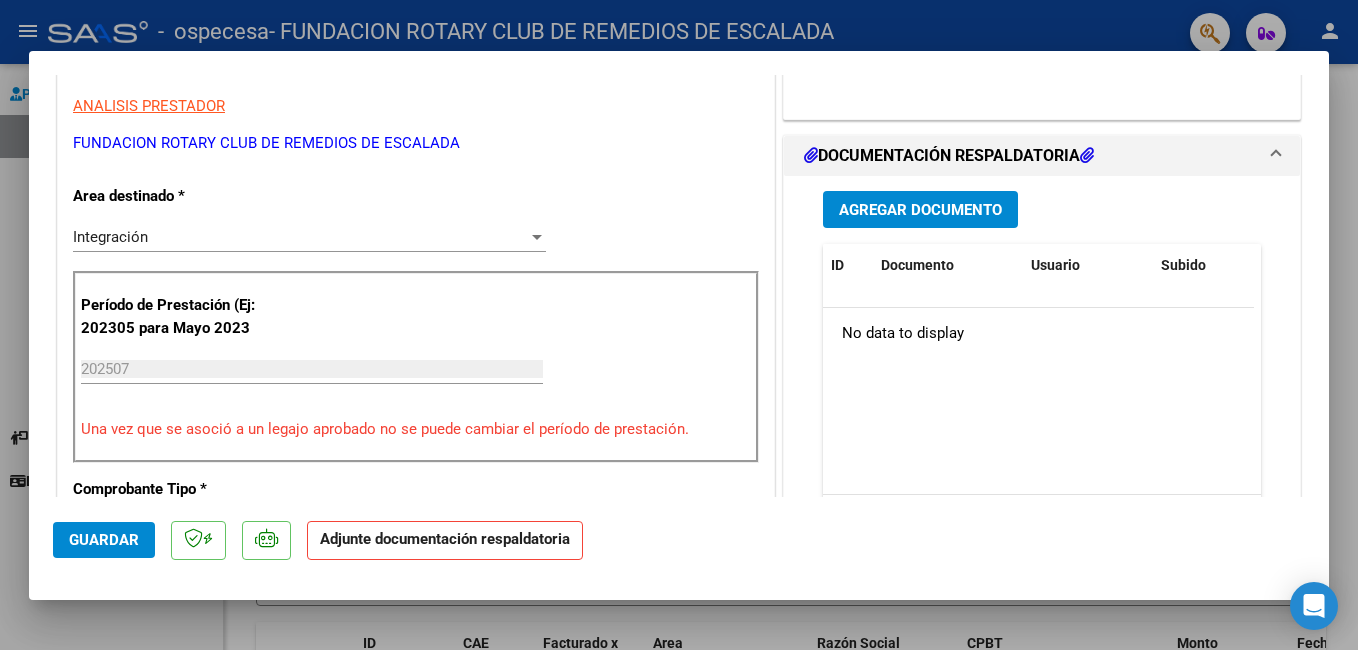 scroll, scrollTop: 300, scrollLeft: 0, axis: vertical 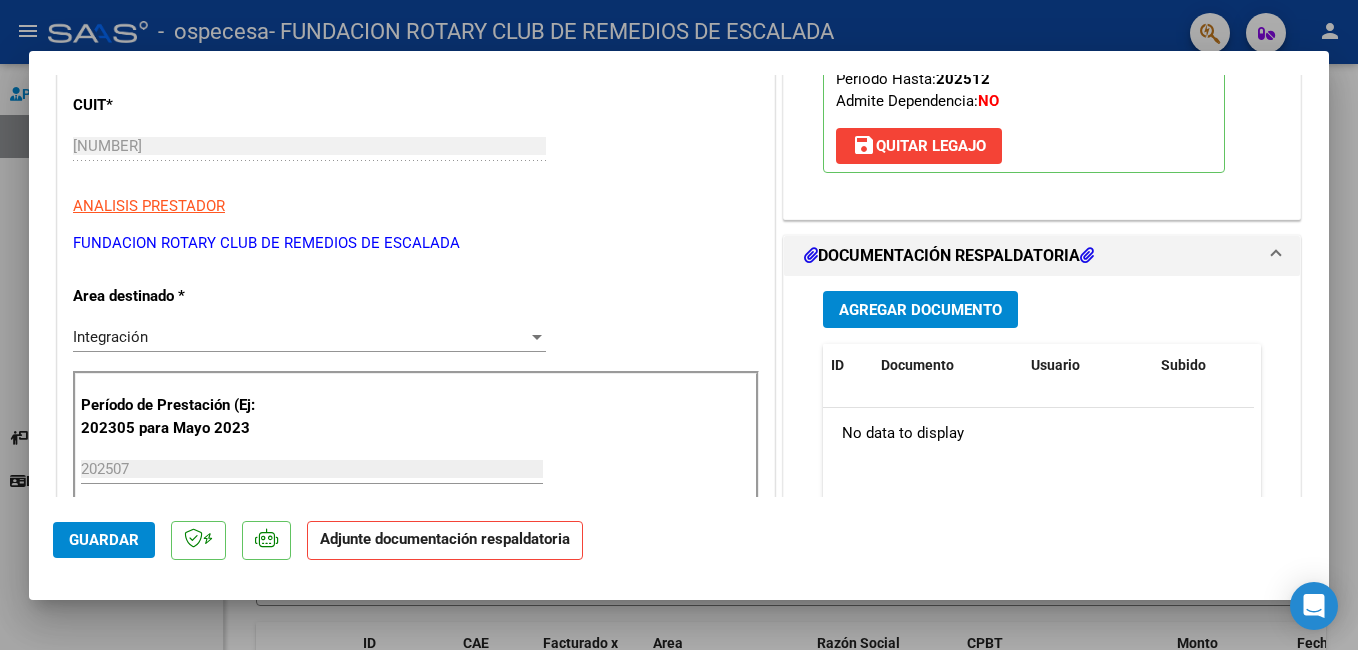 click on "Agregar Documento" at bounding box center [920, 310] 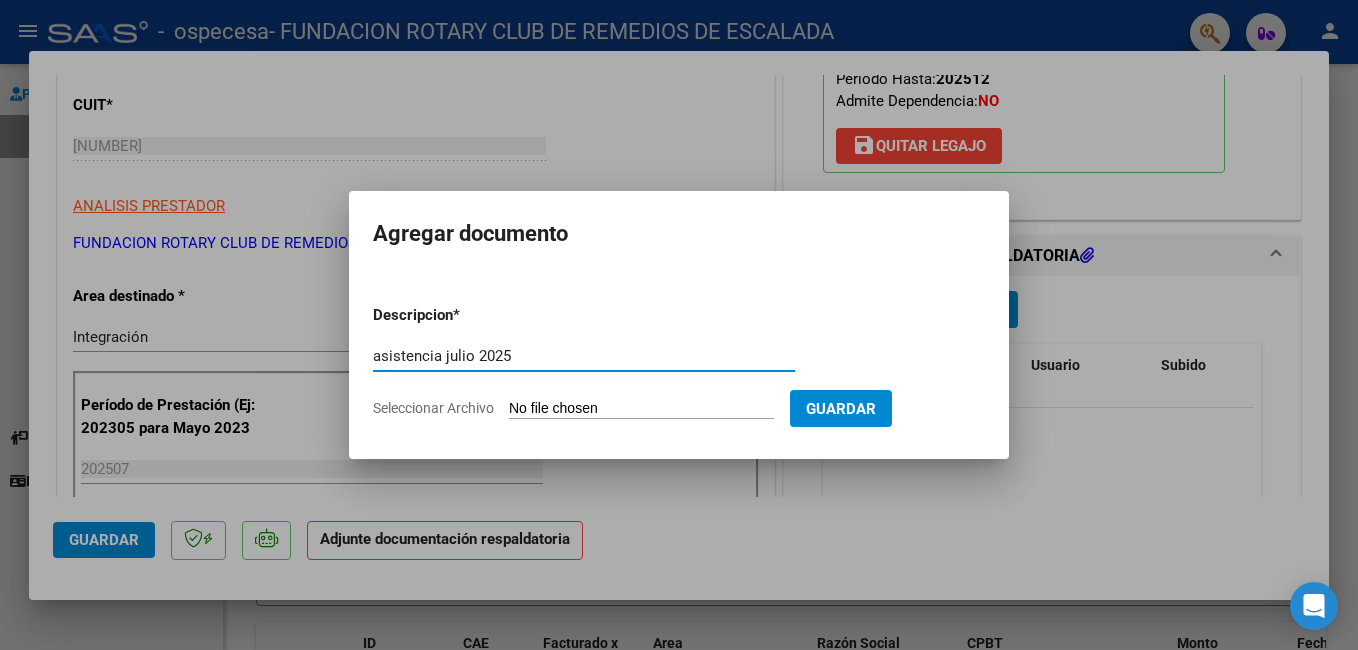 type on "asistencia julio 2025" 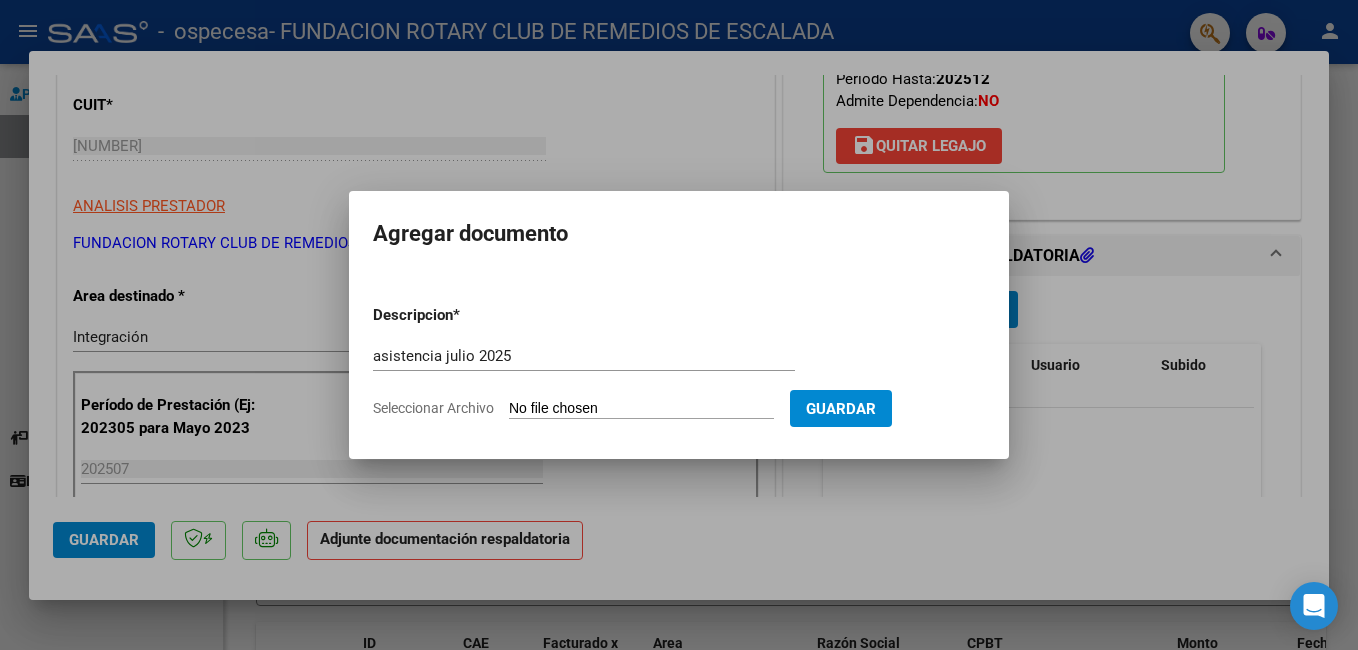 click on "Seleccionar Archivo" 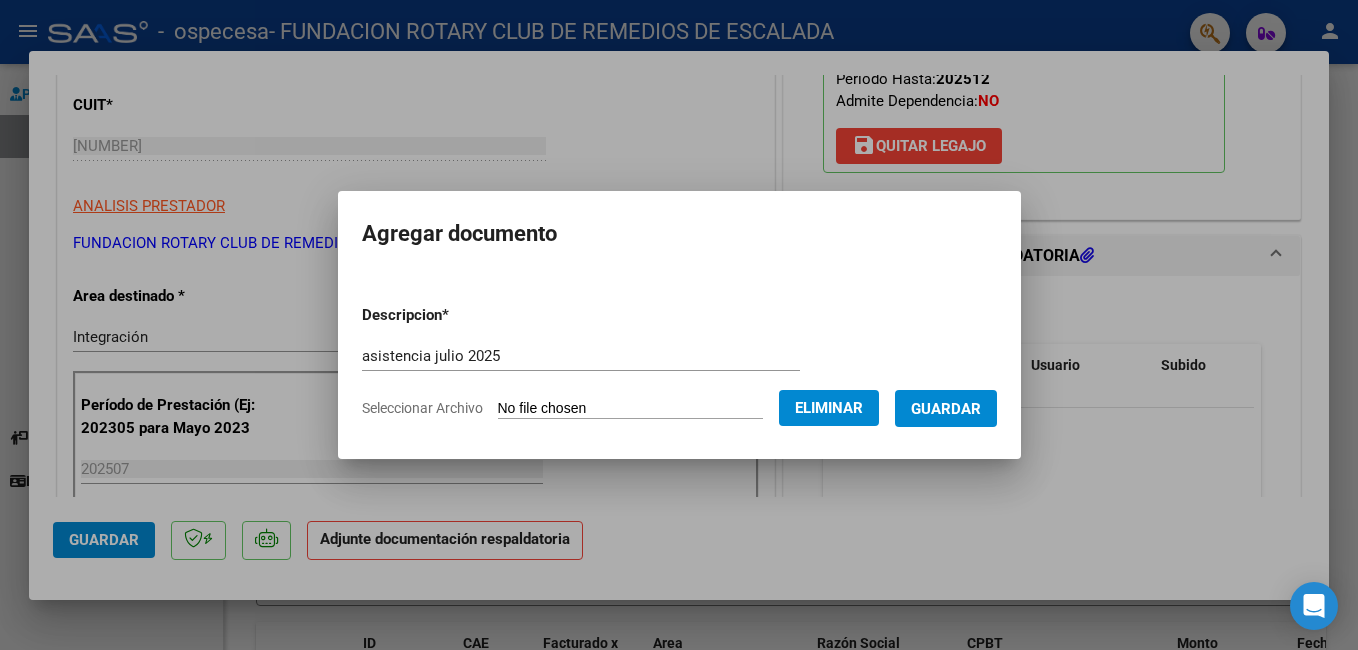 click on "Guardar" at bounding box center (946, 409) 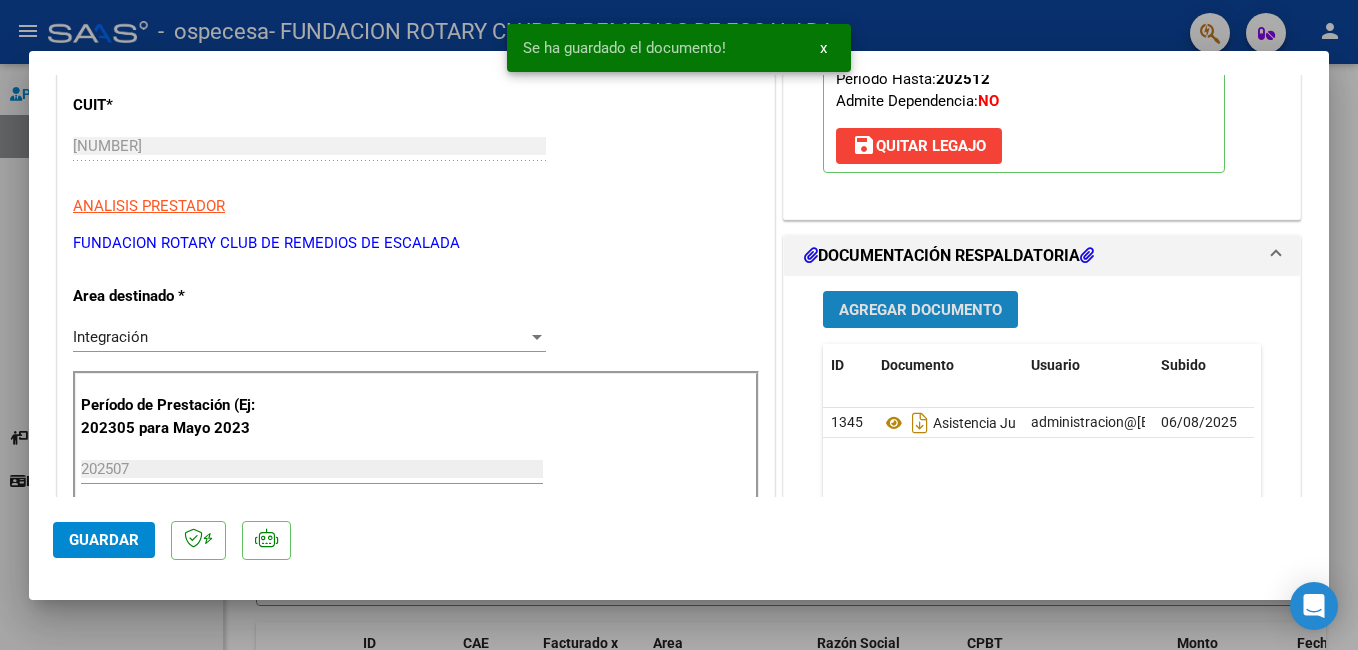click on "Agregar Documento" at bounding box center (920, 310) 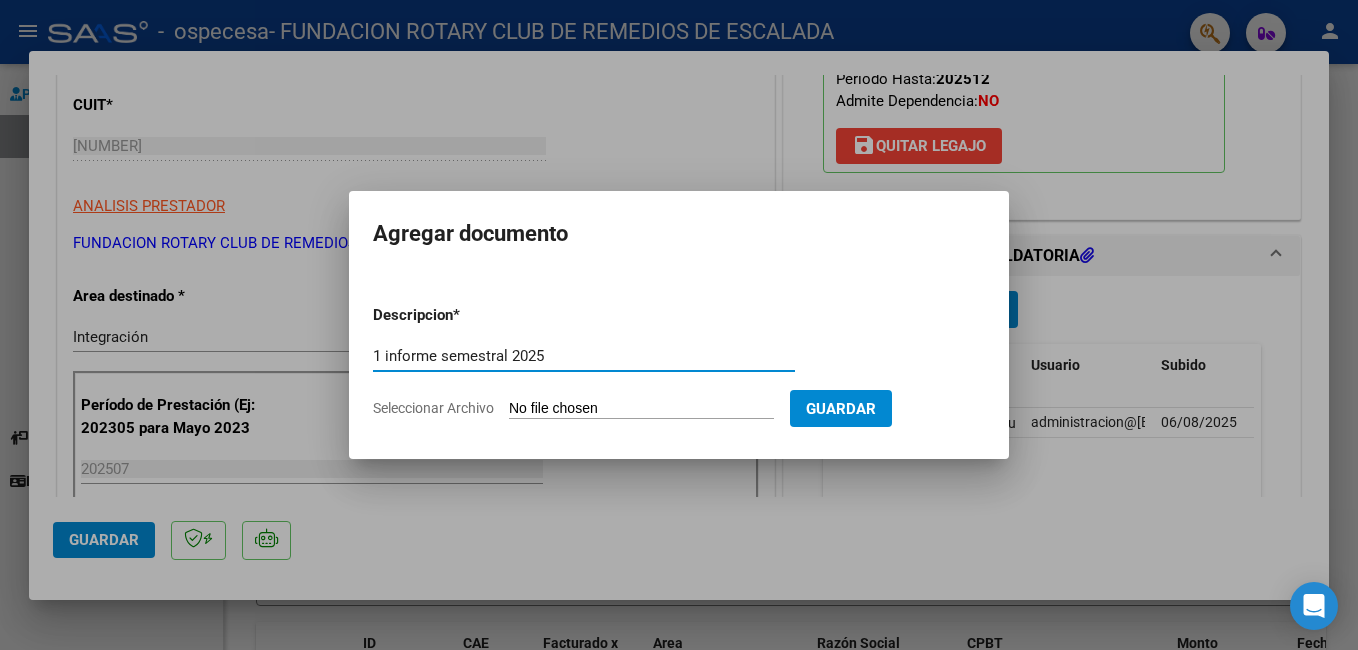 type on "1 informe semestral 2025" 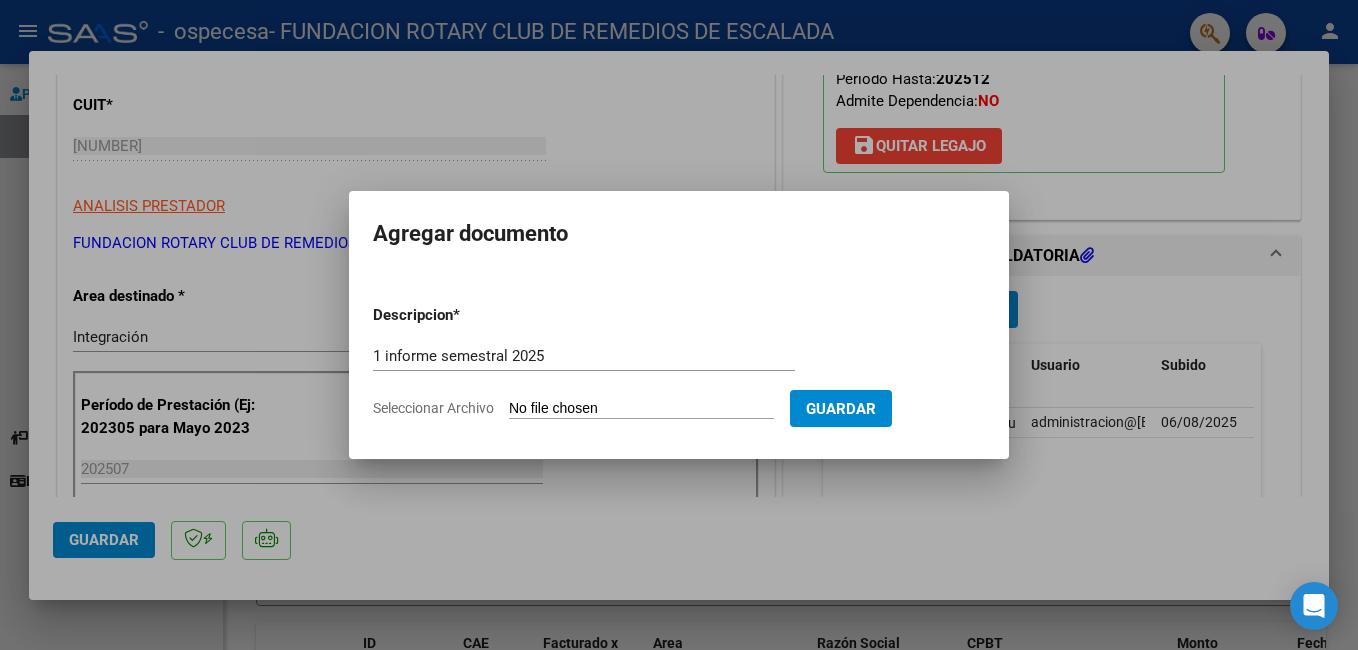 type on "C:\fakepath\MANSILLA MATEO.pdf" 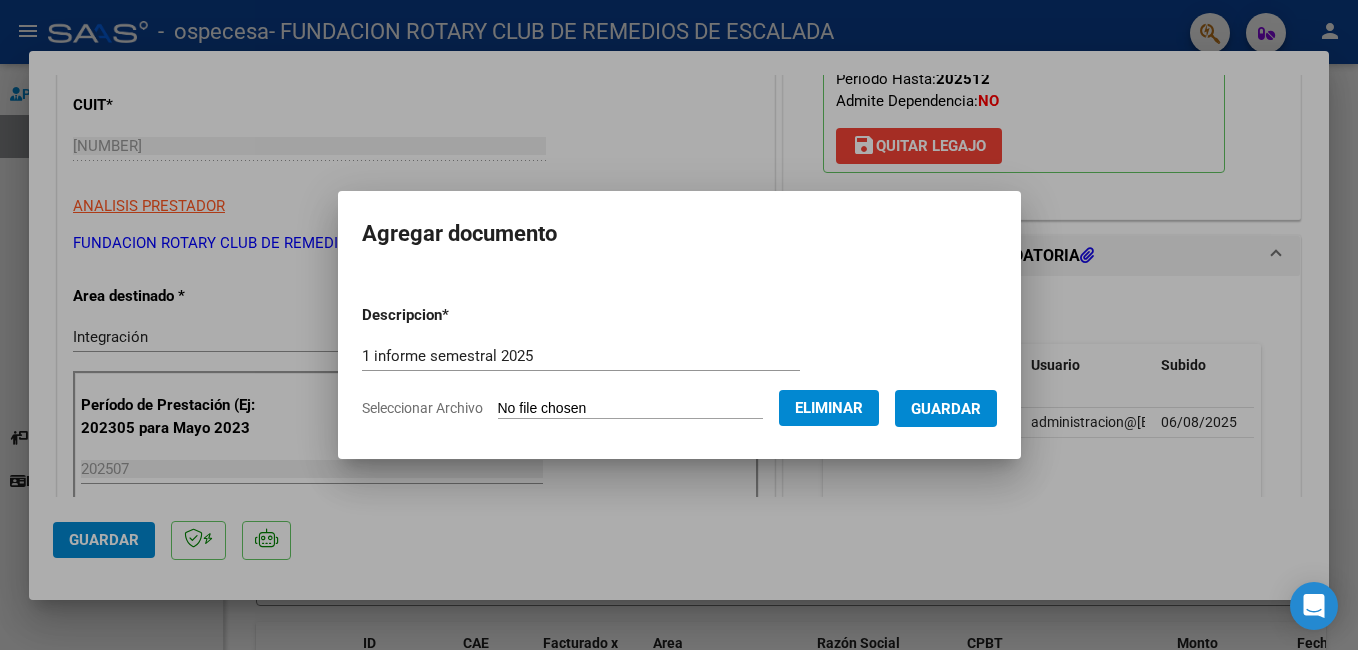 click on "Guardar" at bounding box center (946, 409) 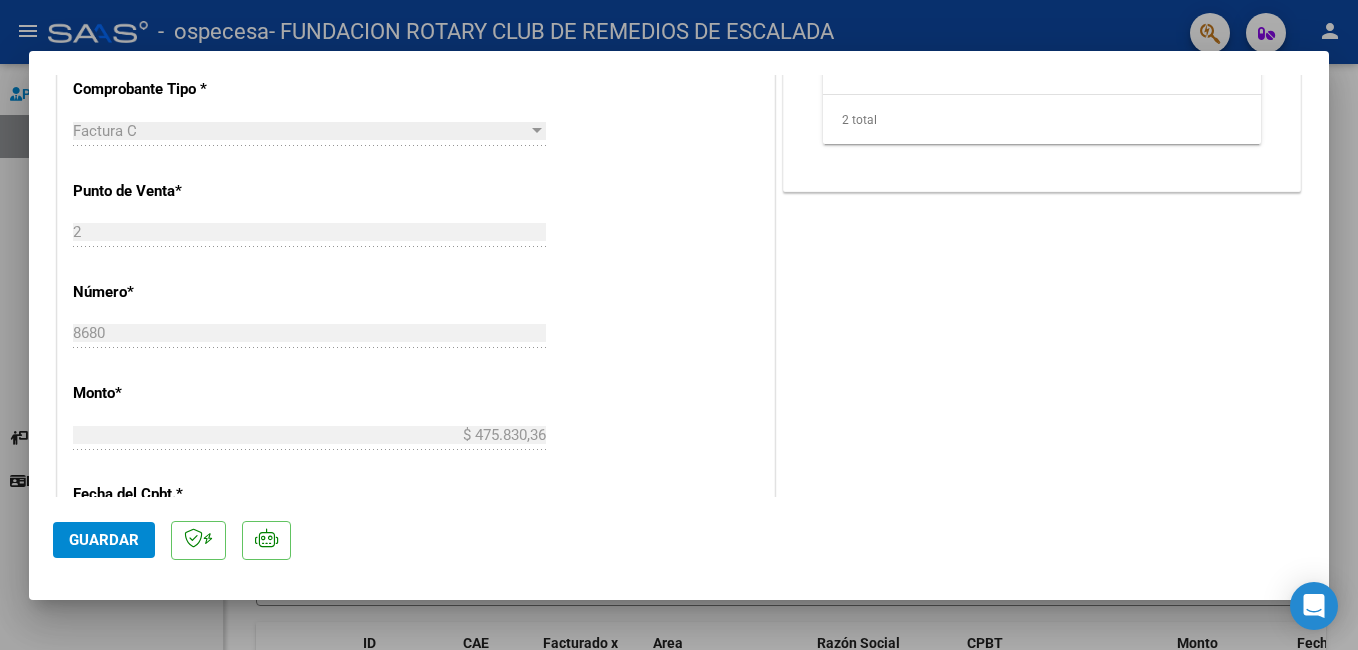 scroll, scrollTop: 1000, scrollLeft: 0, axis: vertical 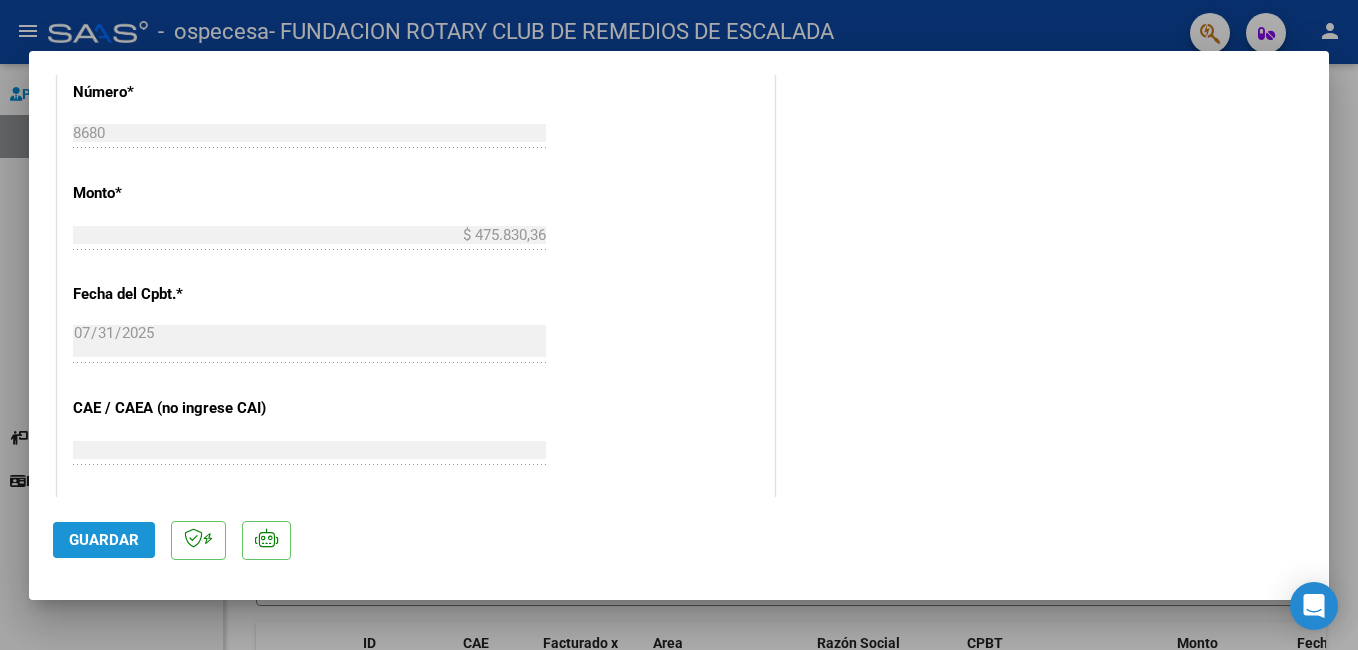 click on "Guardar" 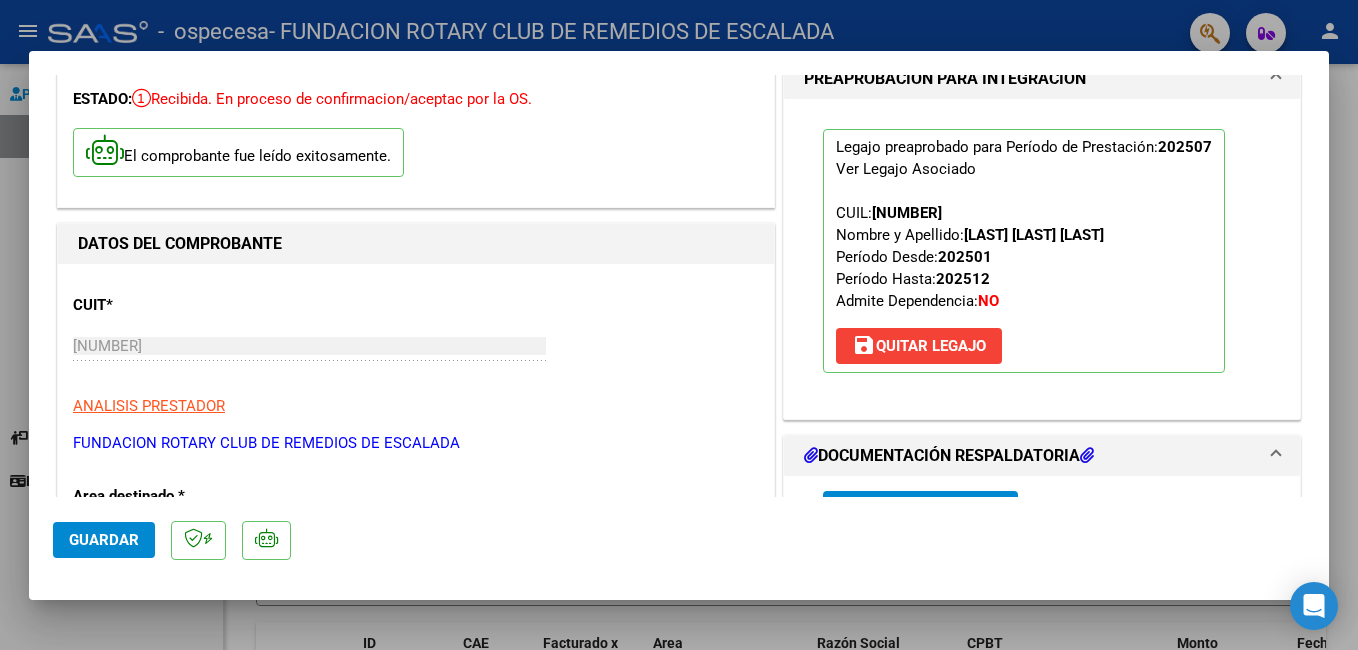scroll, scrollTop: 0, scrollLeft: 0, axis: both 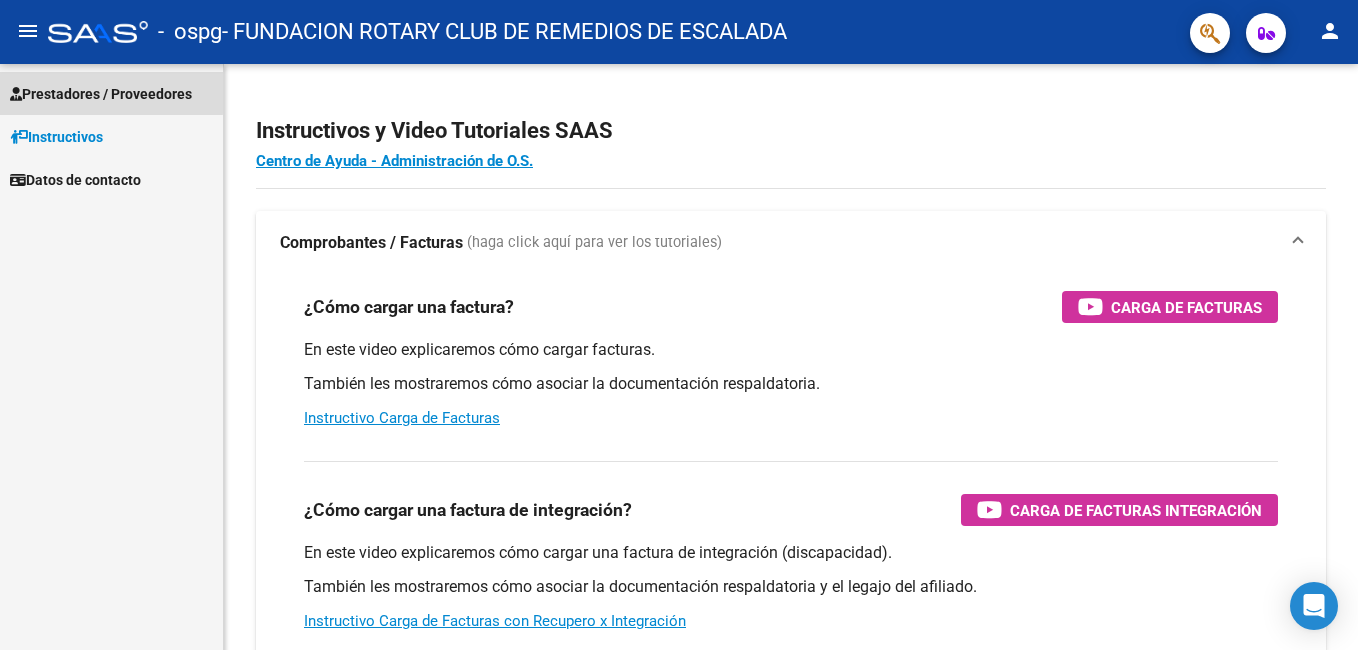 click on "Prestadores / Proveedores" at bounding box center (101, 94) 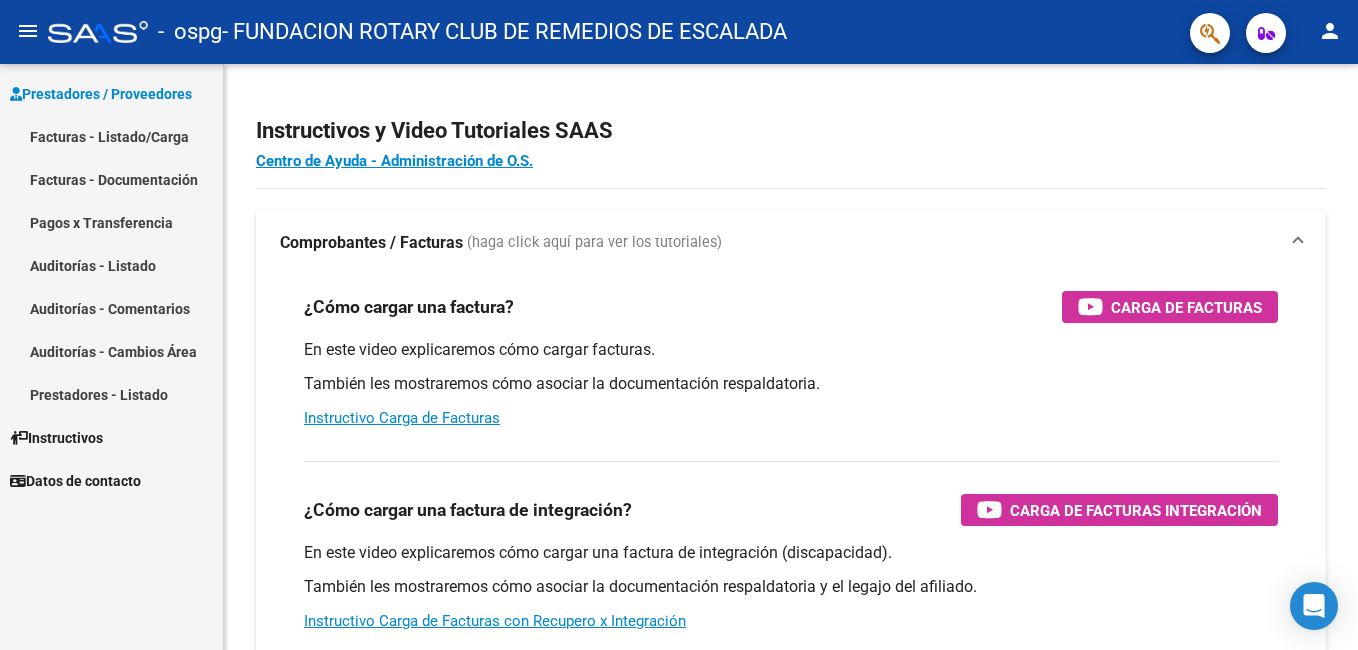 click on "Facturas - Listado/Carga" at bounding box center (111, 136) 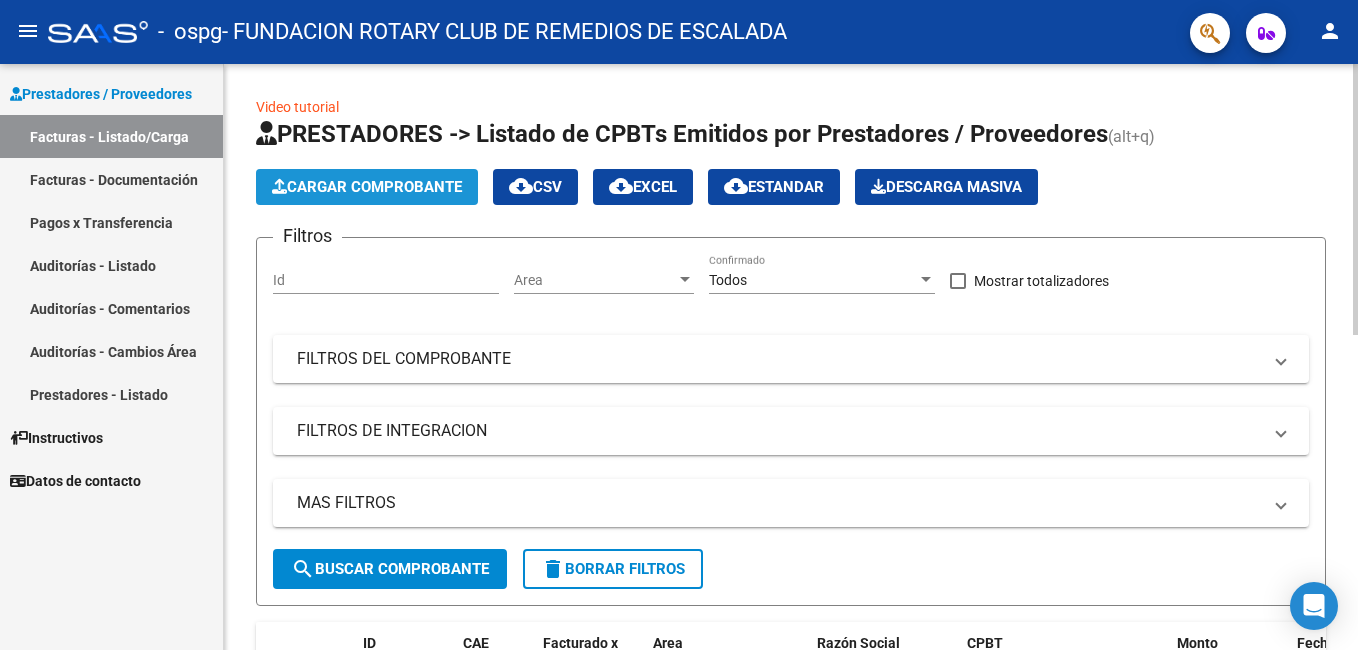 click on "Cargar Comprobante" 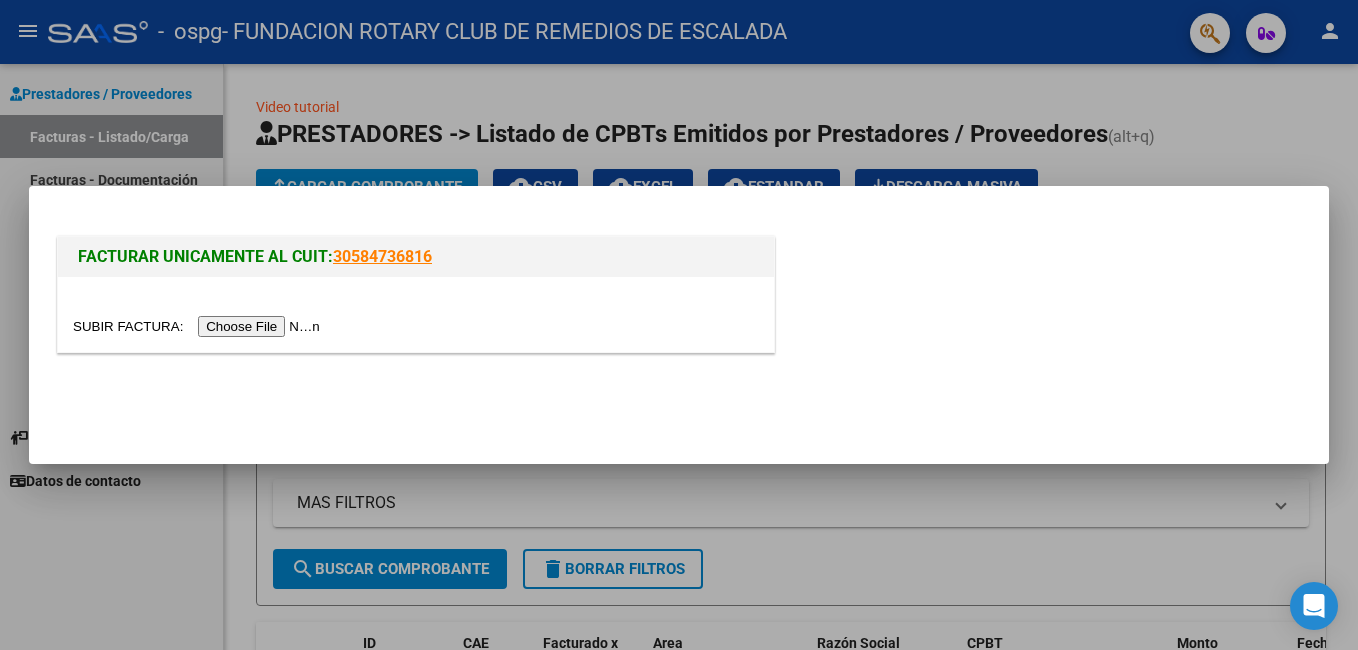 click at bounding box center (199, 326) 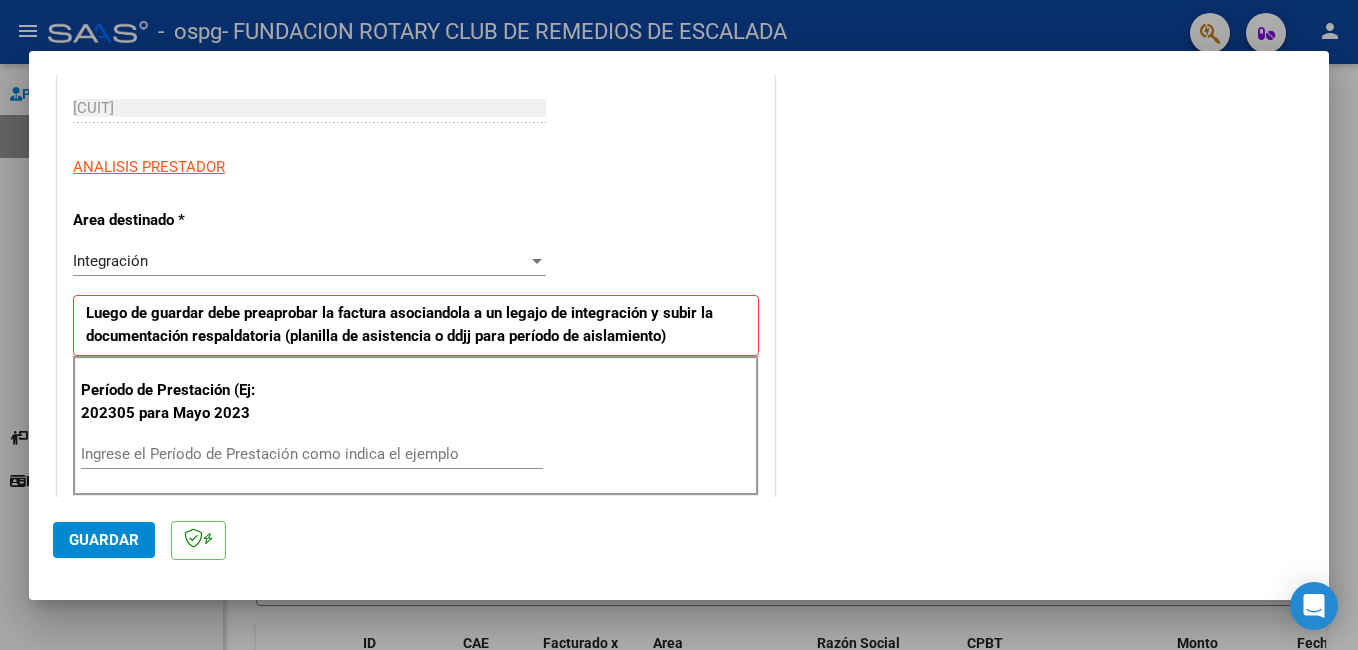 scroll, scrollTop: 400, scrollLeft: 0, axis: vertical 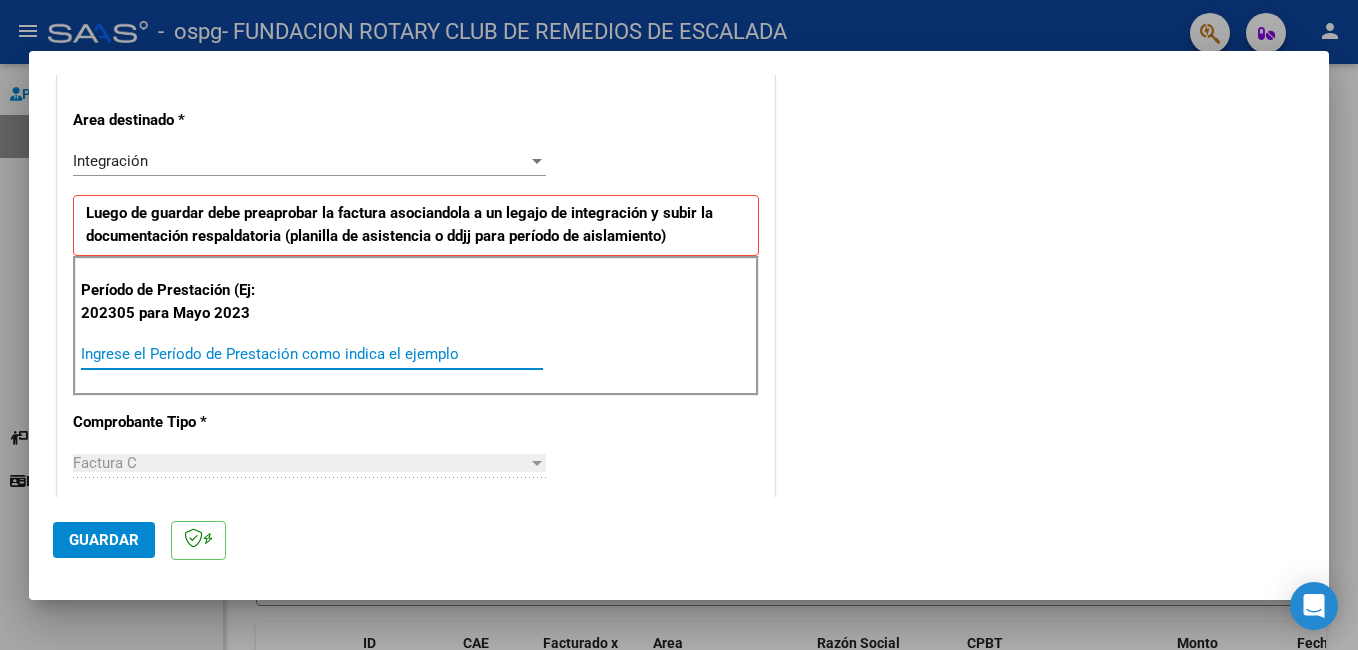 click on "Ingrese el Período de Prestación como indica el ejemplo" at bounding box center [312, 354] 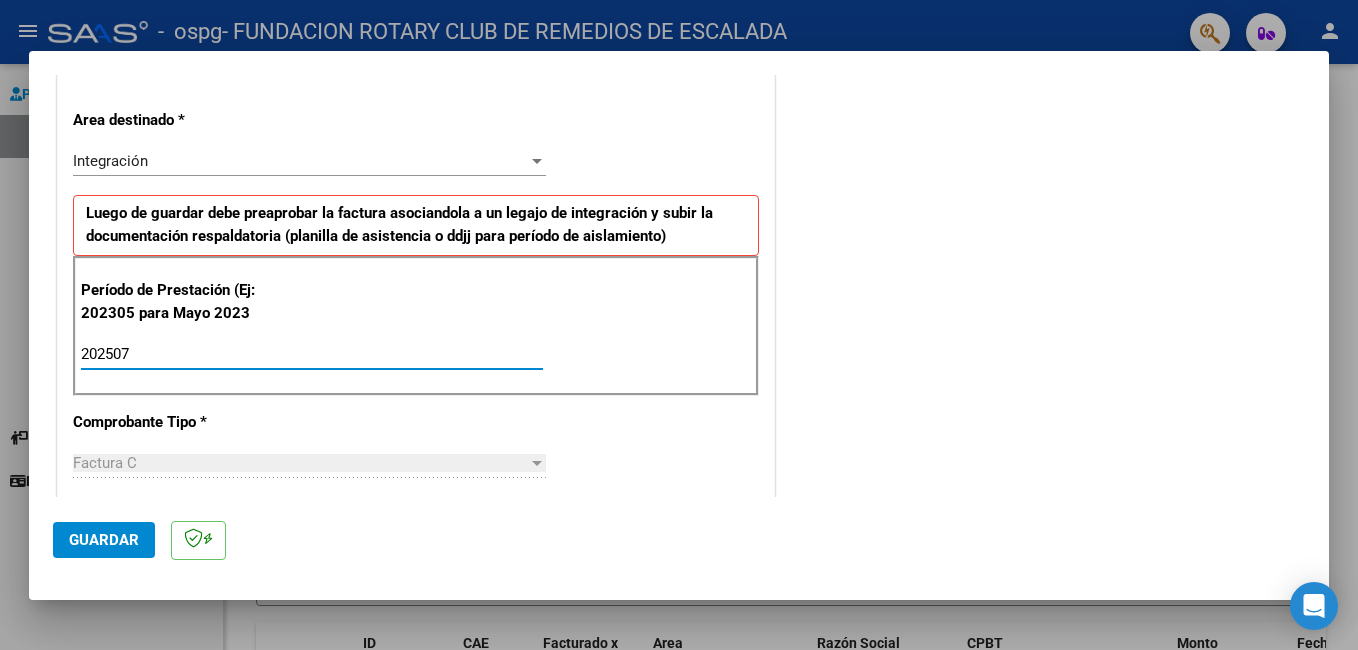 type on "202507" 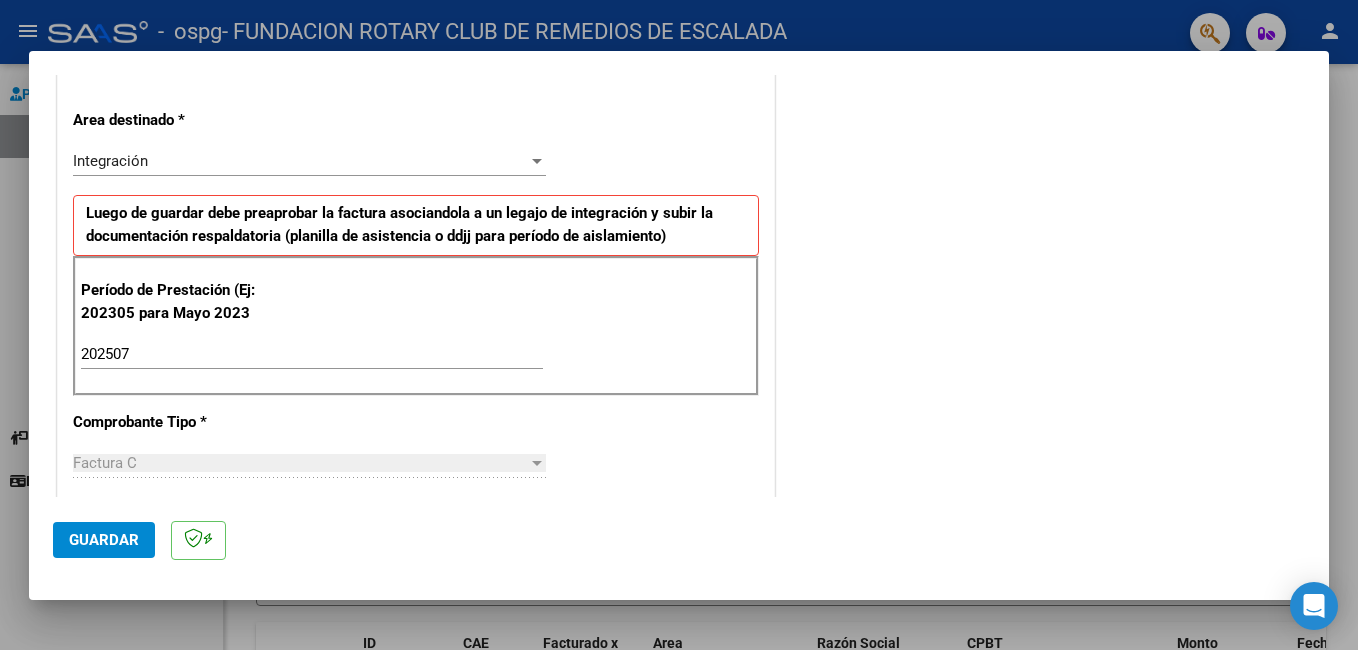 click on "CUIT * [CUIT] Ingresar CUIT ANALISIS PRESTADOR Area destinado * Integración Seleccionar Area Luego de guardar debe preaprobar la factura asociandola a un legajo de integración y subir la documentación respaldatoria (planilla de asistencia o ddjj para período de aislamiento) Período de Prestación (Ej: 202305 para Mayo 2023 [DATE] Ingrese el Período de Prestación como indica el ejemplo Comprobante Tipo * Factura C Seleccionar Tipo Punto de Venta * 2 Ingresar el Nro. Número * 8682 Ingresar el Nro. Monto * $ 475.830,36 Ingresar el monto Fecha del Cpbt. * [DATE] Ingresar la fecha CAE / CAEA (no ingrese CAI) [NUMBER] Ingresar el CAE o CAEA (no ingrese CAI) Fecha de Vencimiento Ingresar la fecha Ref. Externa Ingresar la ref. N° Liquidación Ingresar el N° Liquidación" at bounding box center [416, 658] 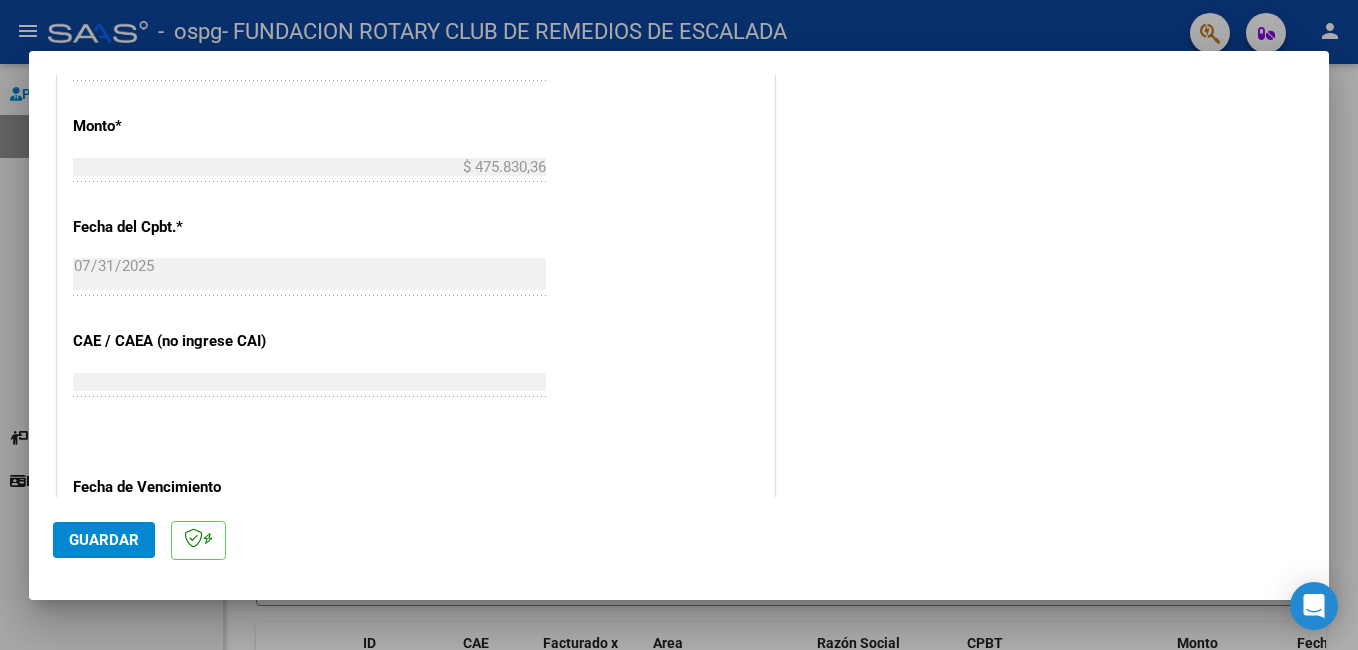 scroll, scrollTop: 1200, scrollLeft: 0, axis: vertical 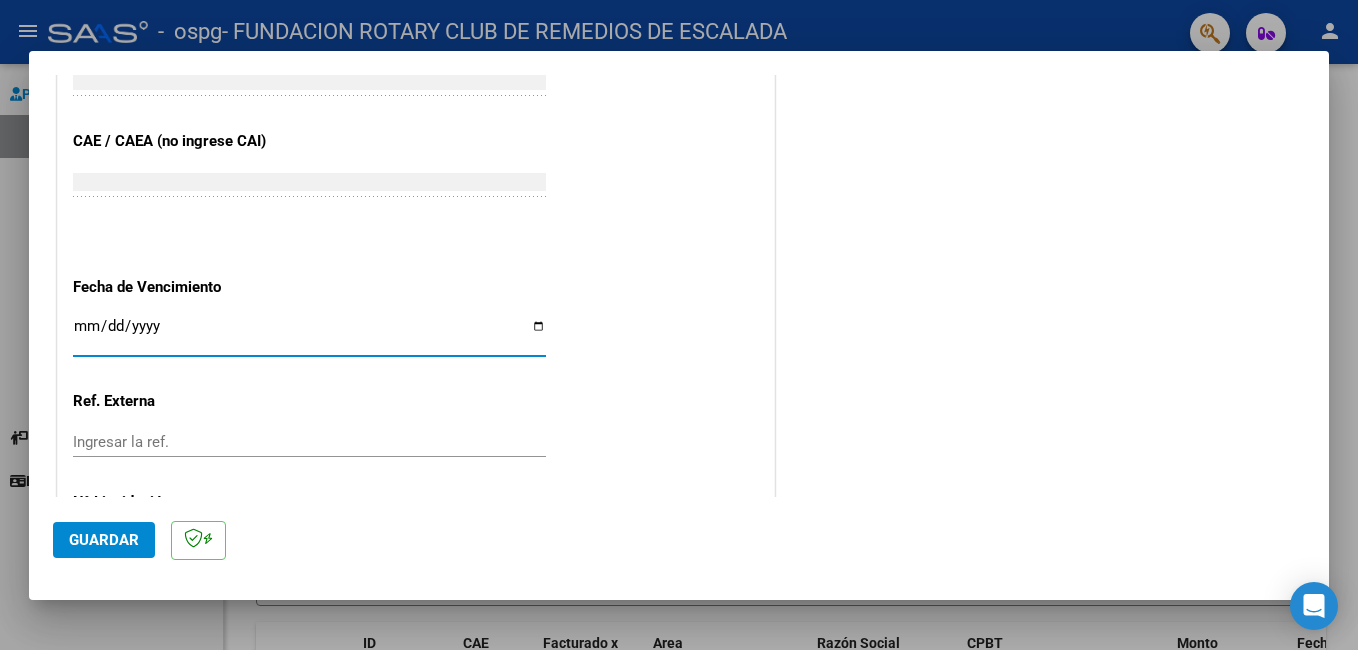 click on "Ingresar la fecha" at bounding box center [309, 334] 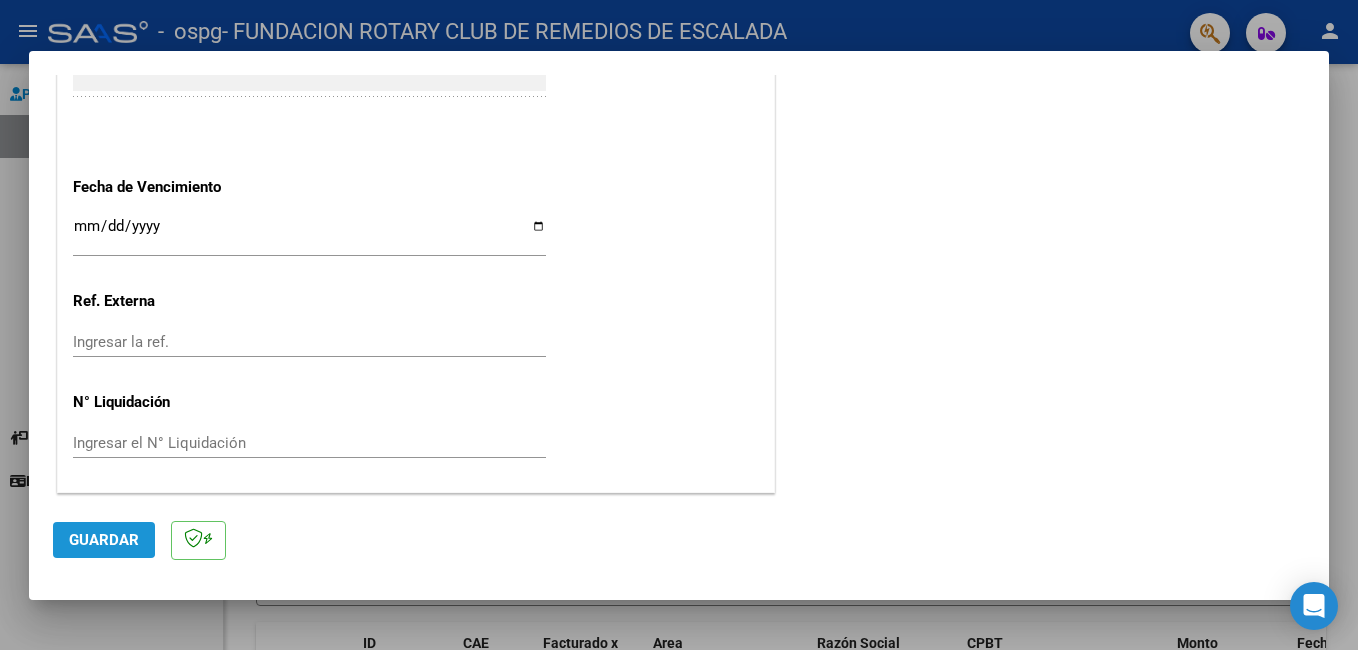 click on "Guardar" 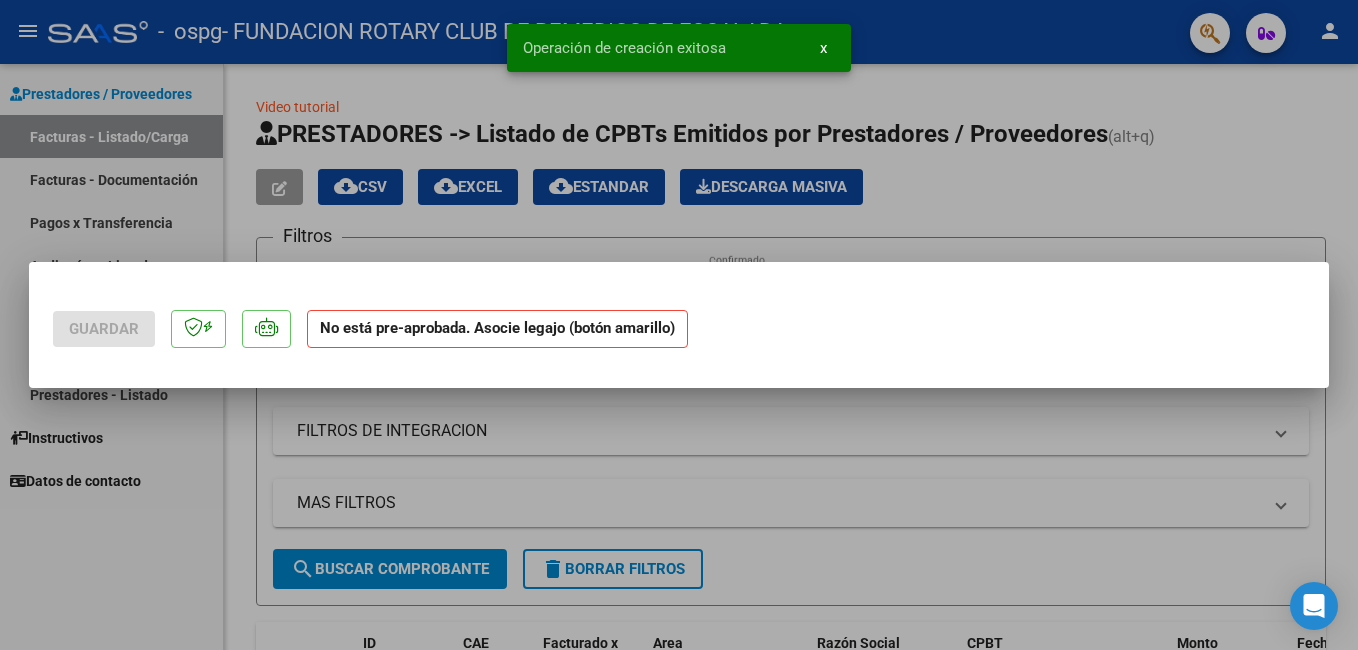 scroll, scrollTop: 0, scrollLeft: 0, axis: both 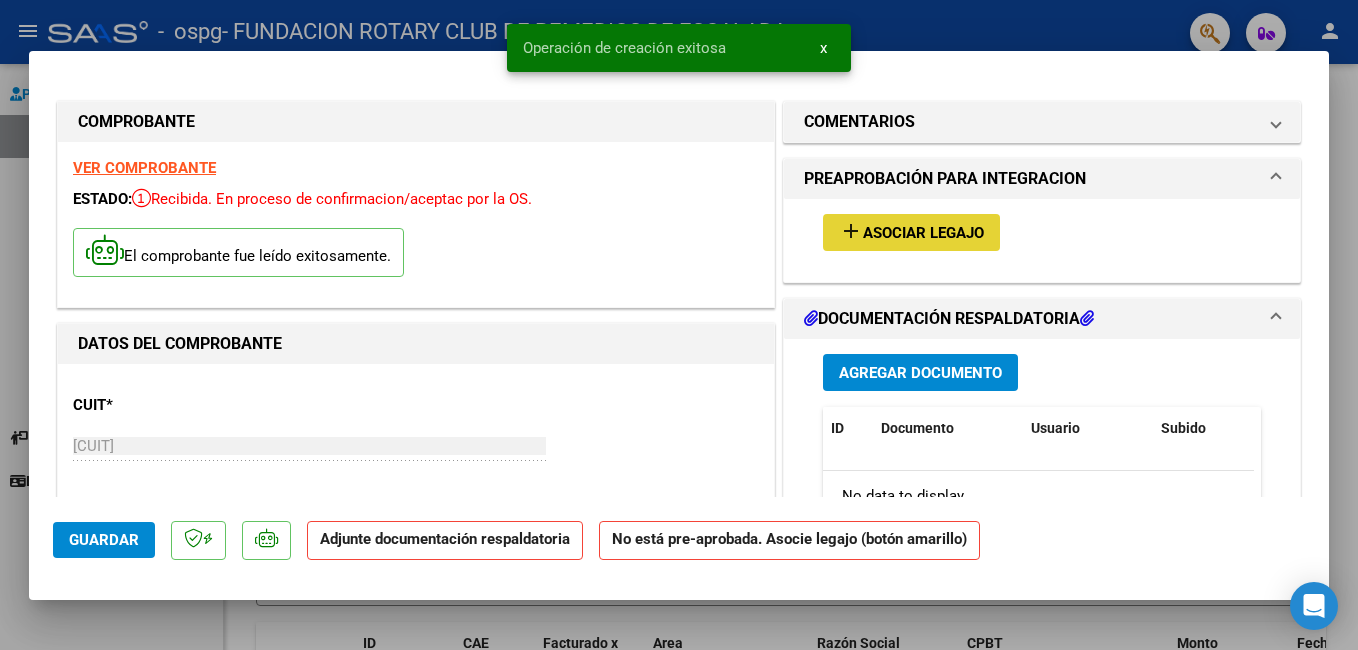 click on "Asociar Legajo" at bounding box center [923, 233] 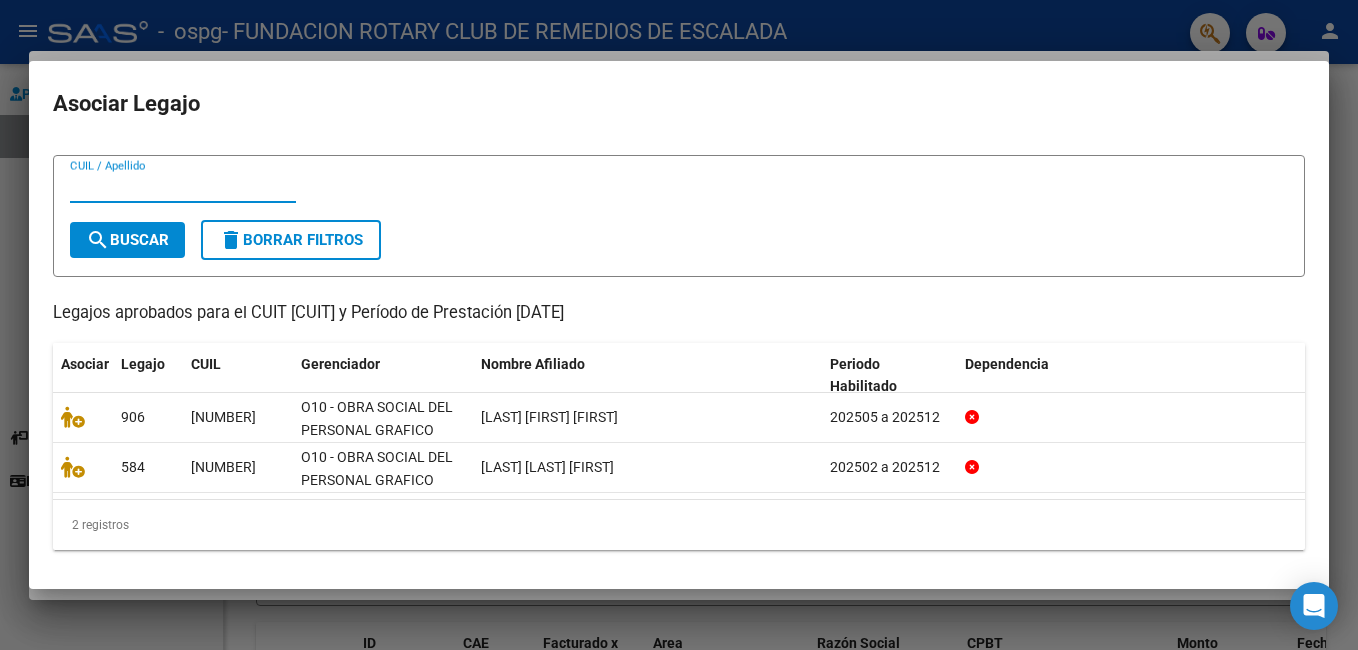 scroll, scrollTop: 0, scrollLeft: 0, axis: both 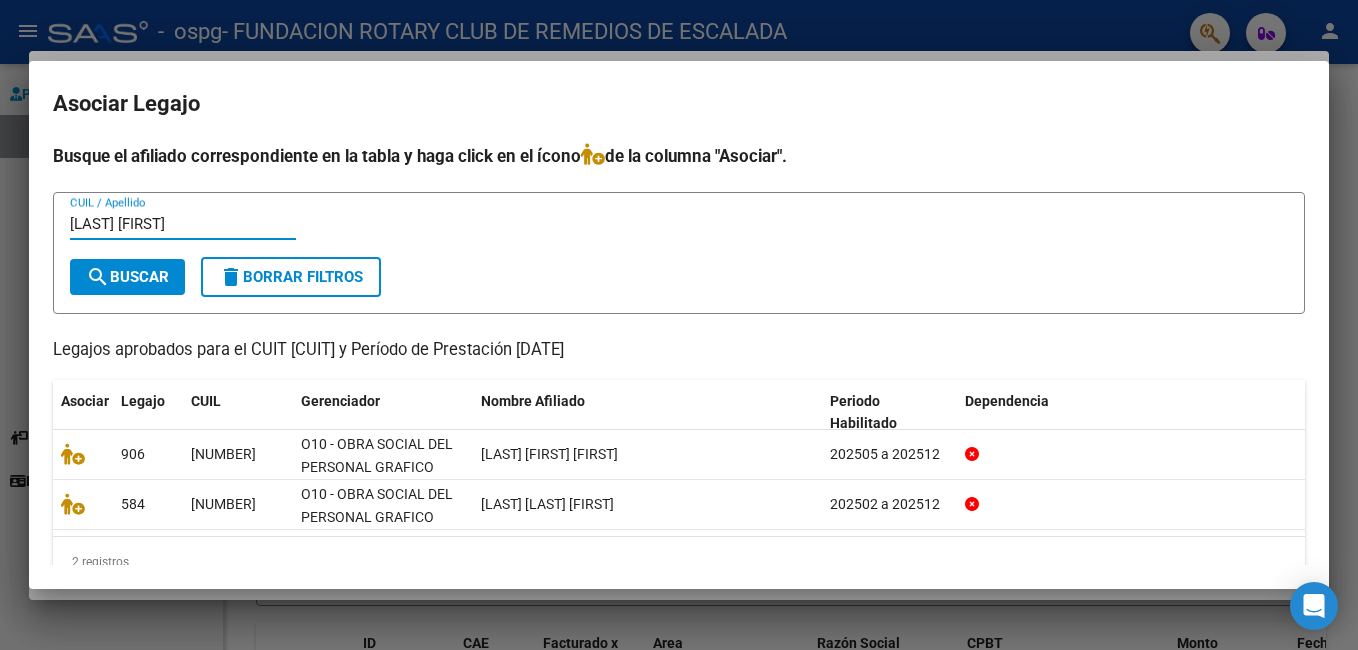 type on "[LAST] [FIRST]" 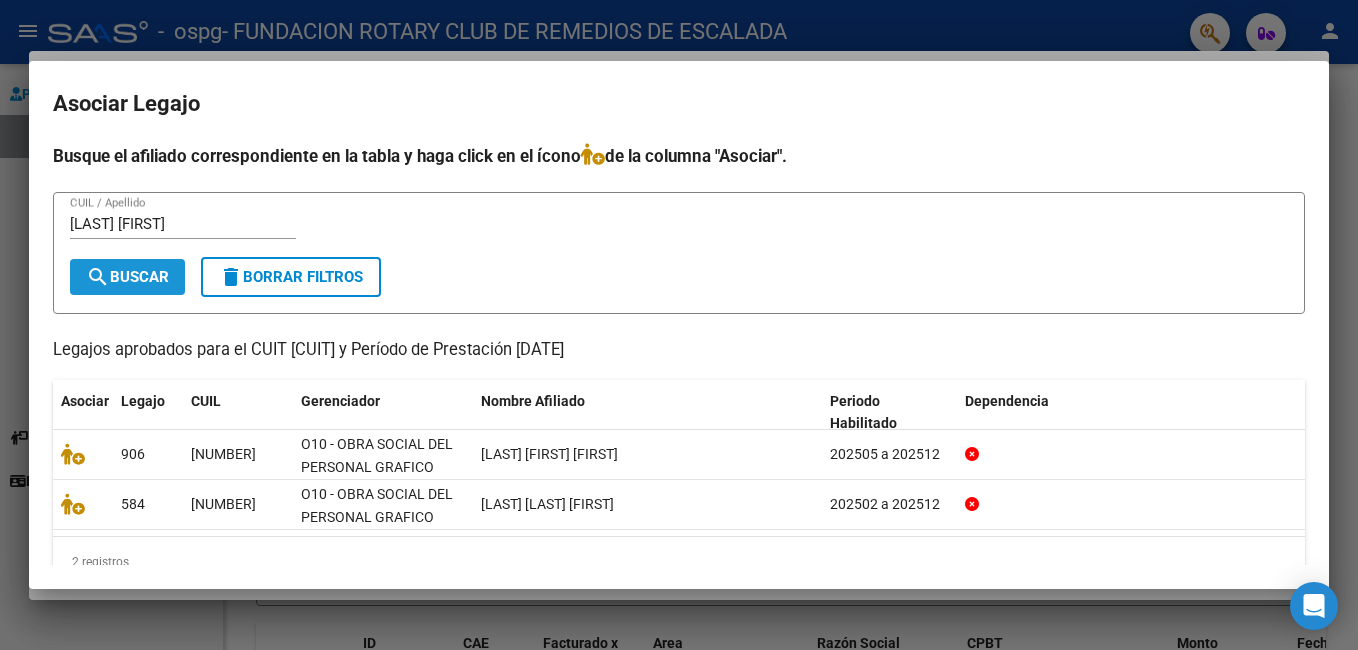 click on "search  Buscar" at bounding box center (127, 277) 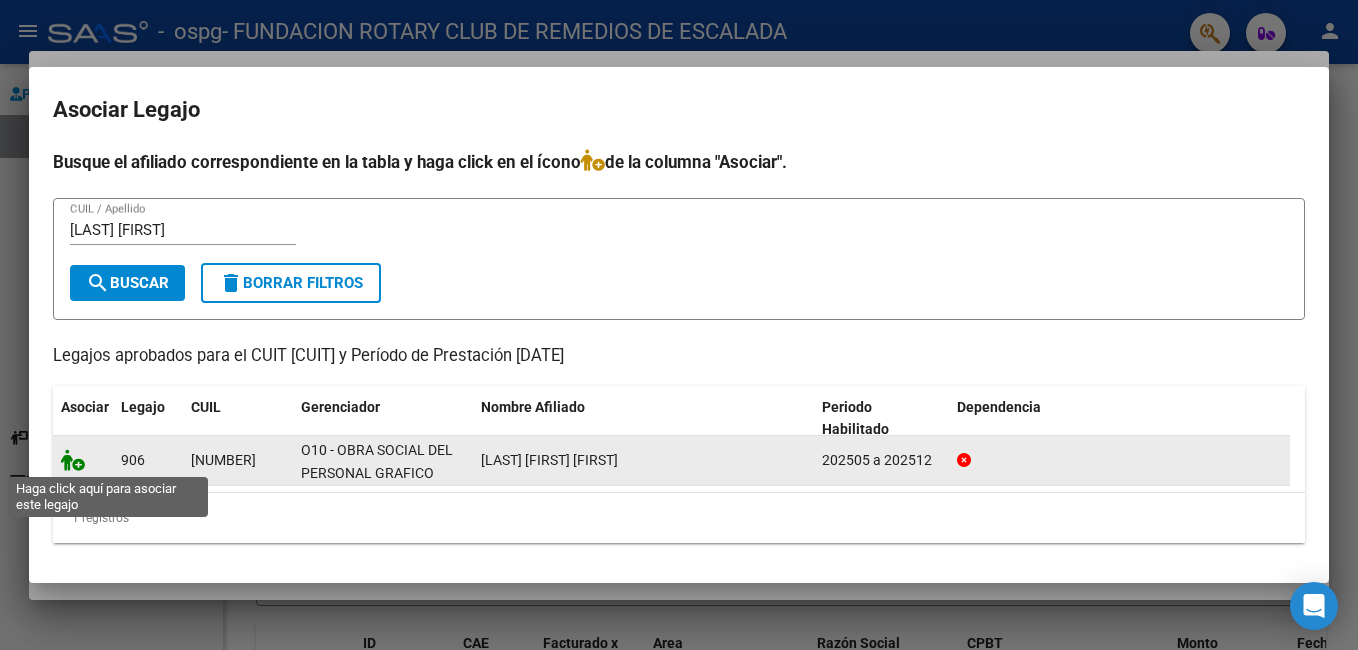 click 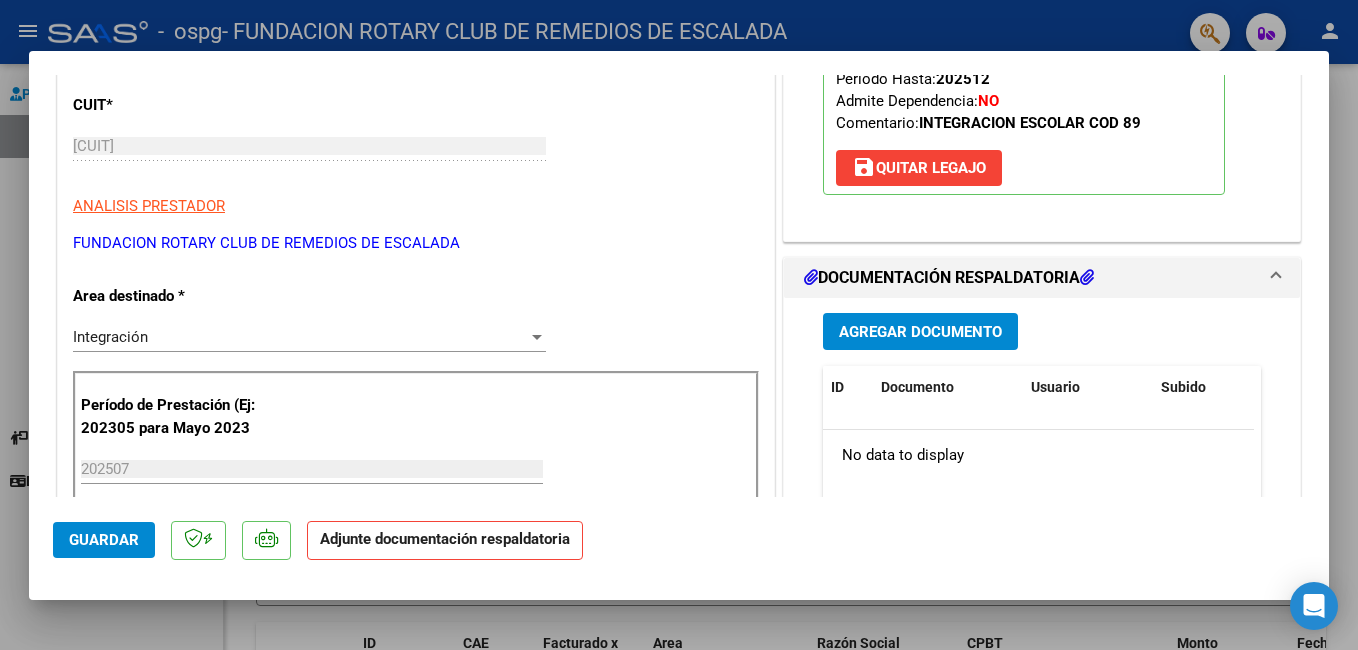 scroll, scrollTop: 400, scrollLeft: 0, axis: vertical 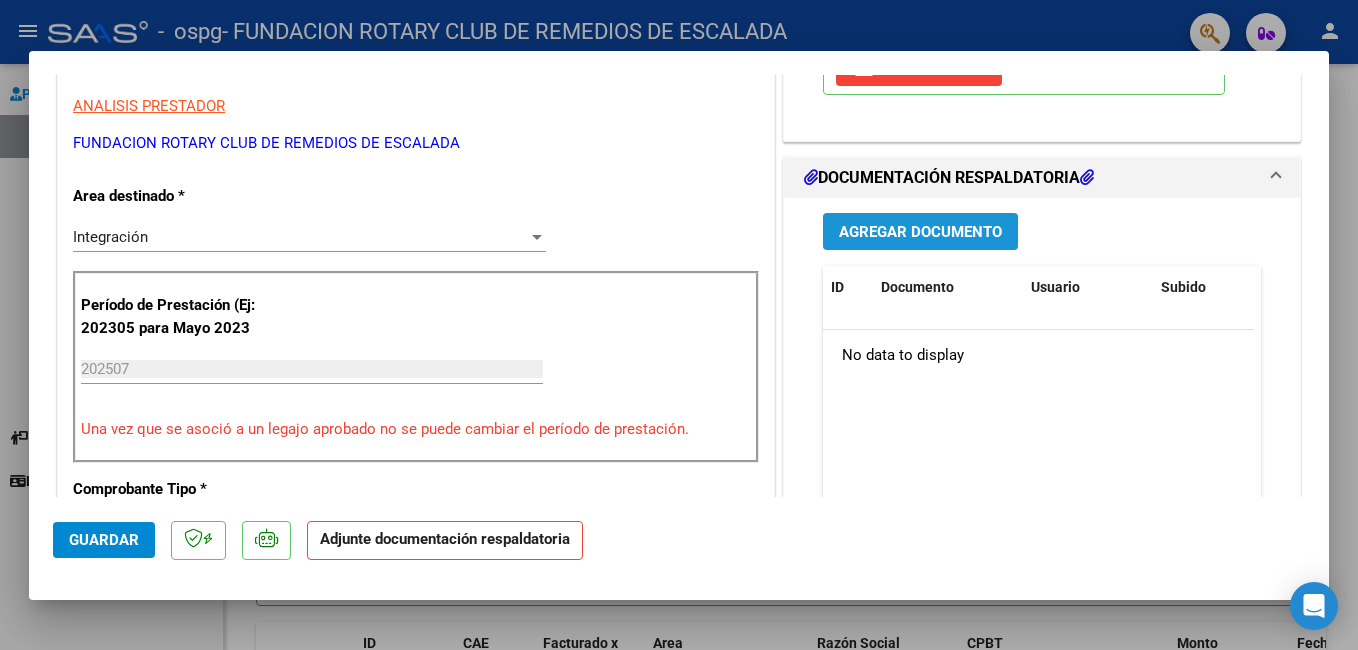 click on "Agregar Documento" at bounding box center [920, 232] 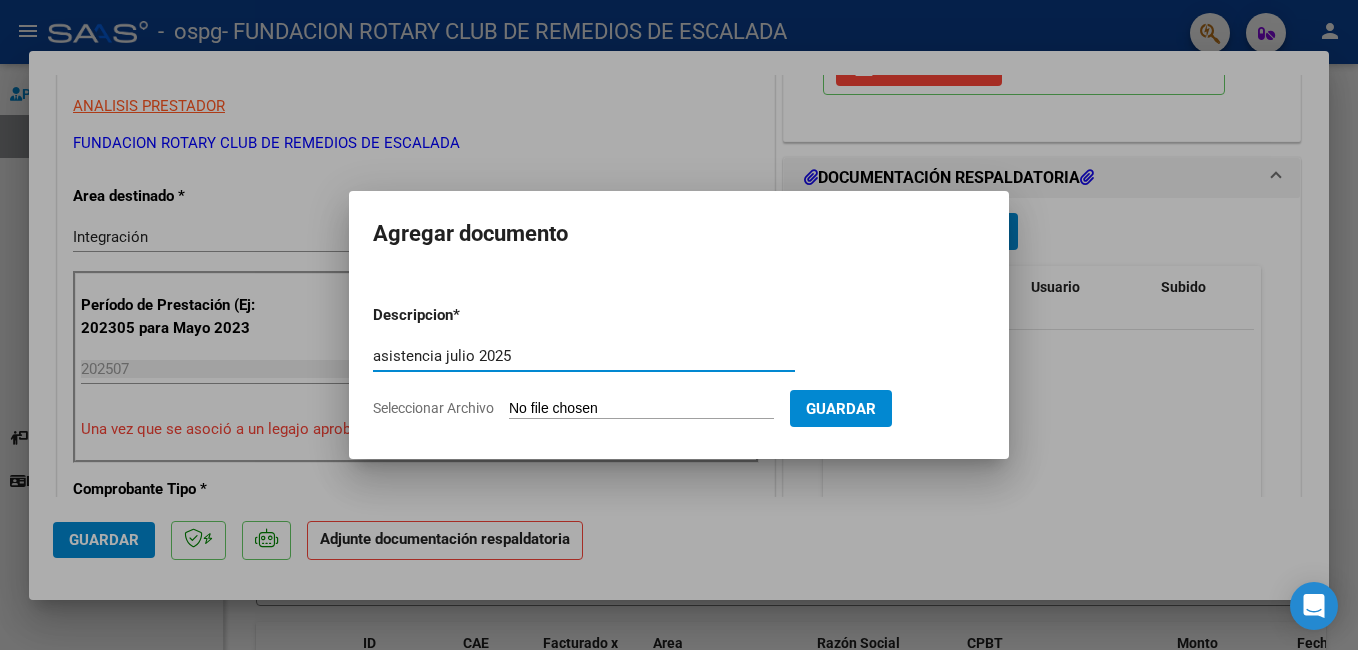 type on "asistencia julio 2025" 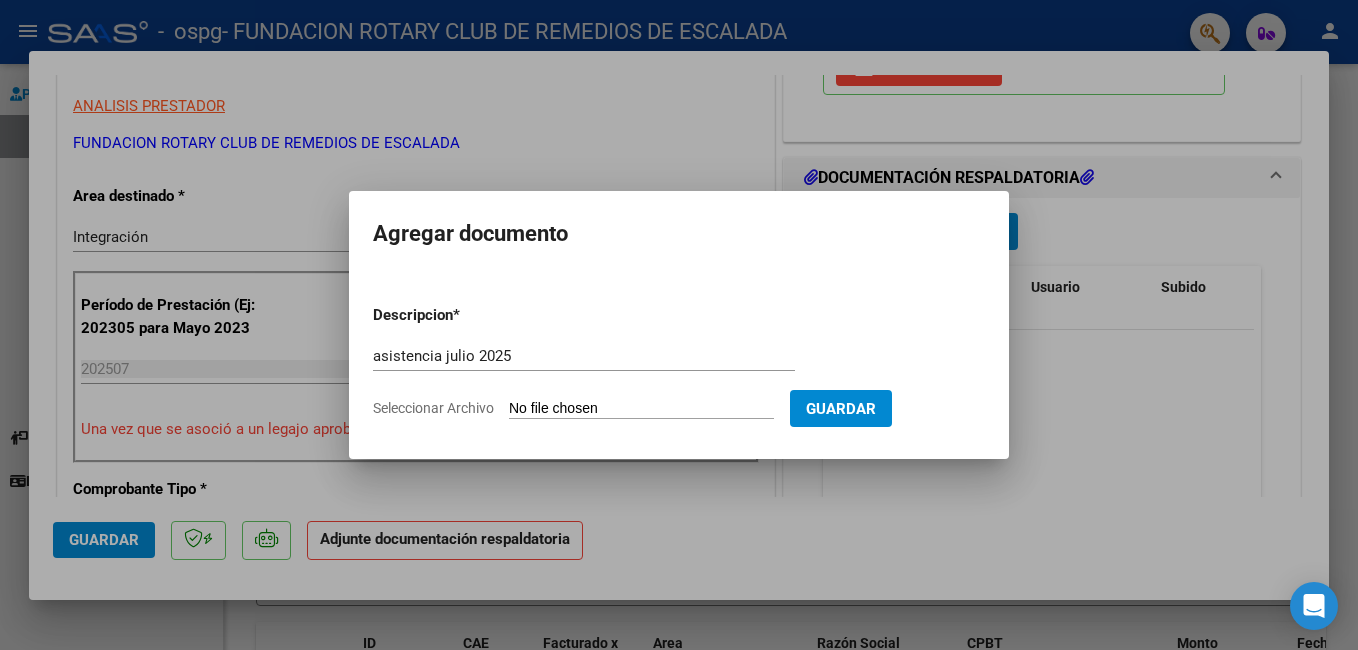 click on "Seleccionar Archivo" 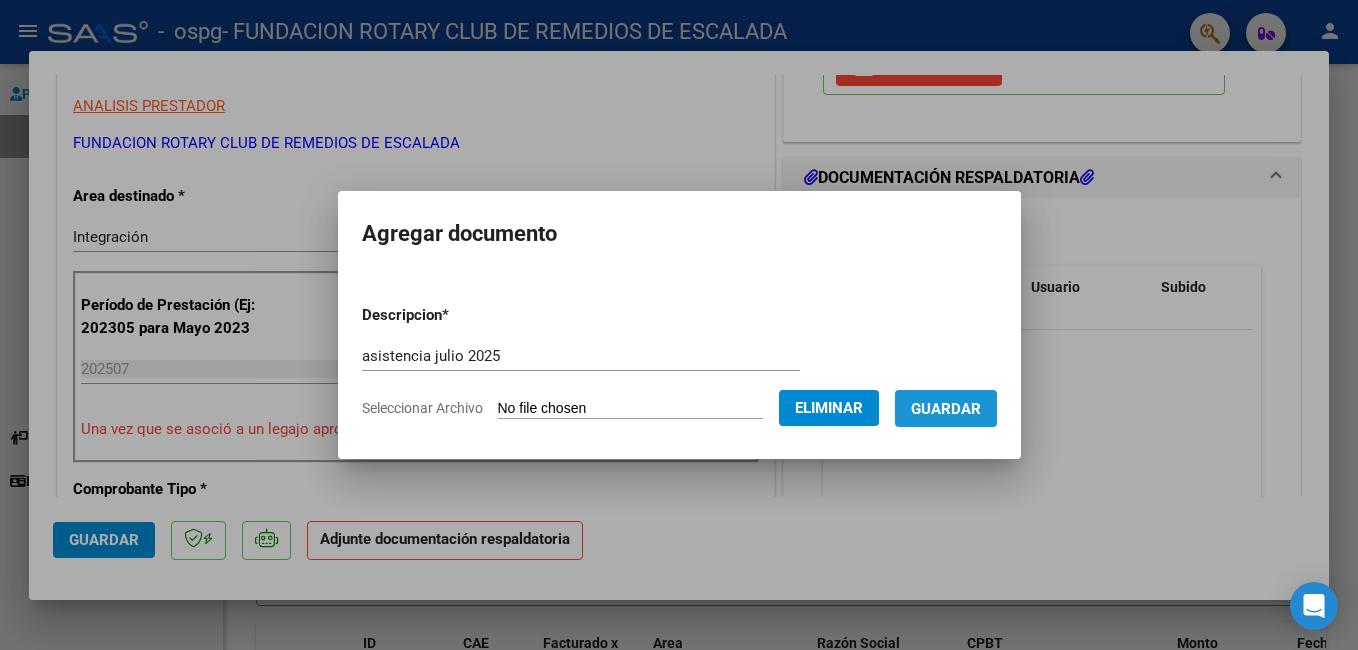 click on "Guardar" at bounding box center (946, 409) 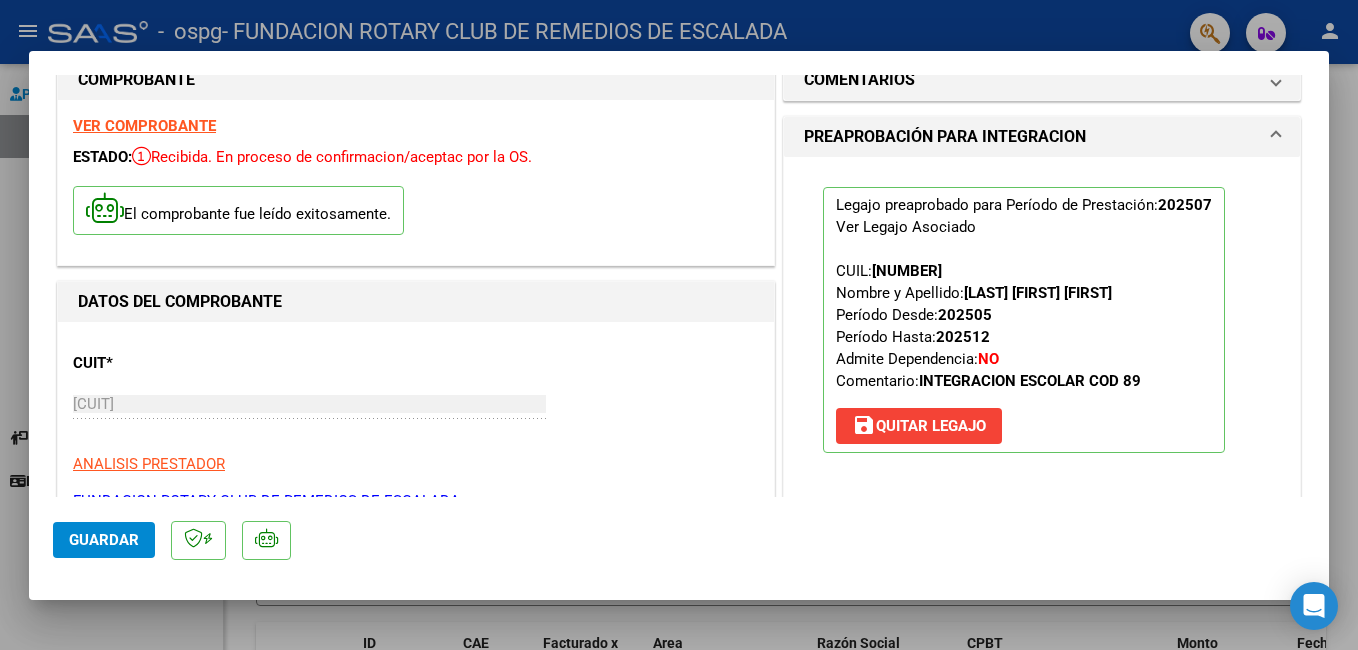 scroll, scrollTop: 0, scrollLeft: 0, axis: both 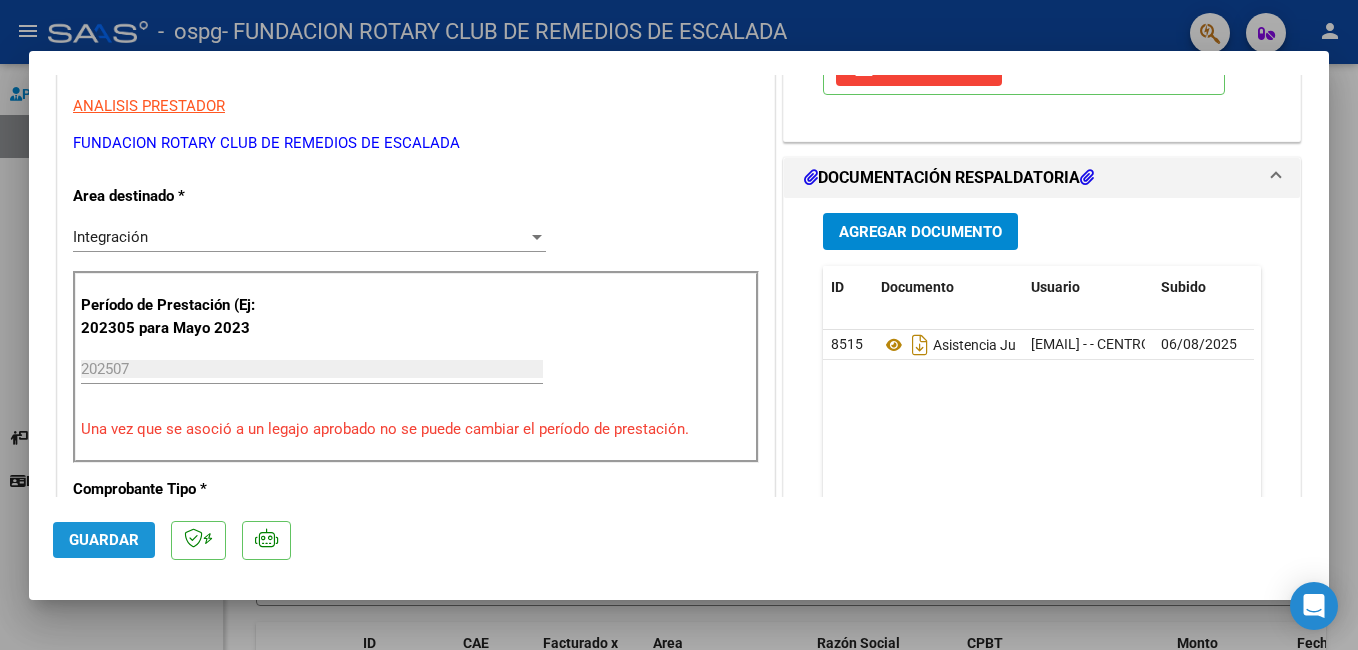 click on "Guardar" 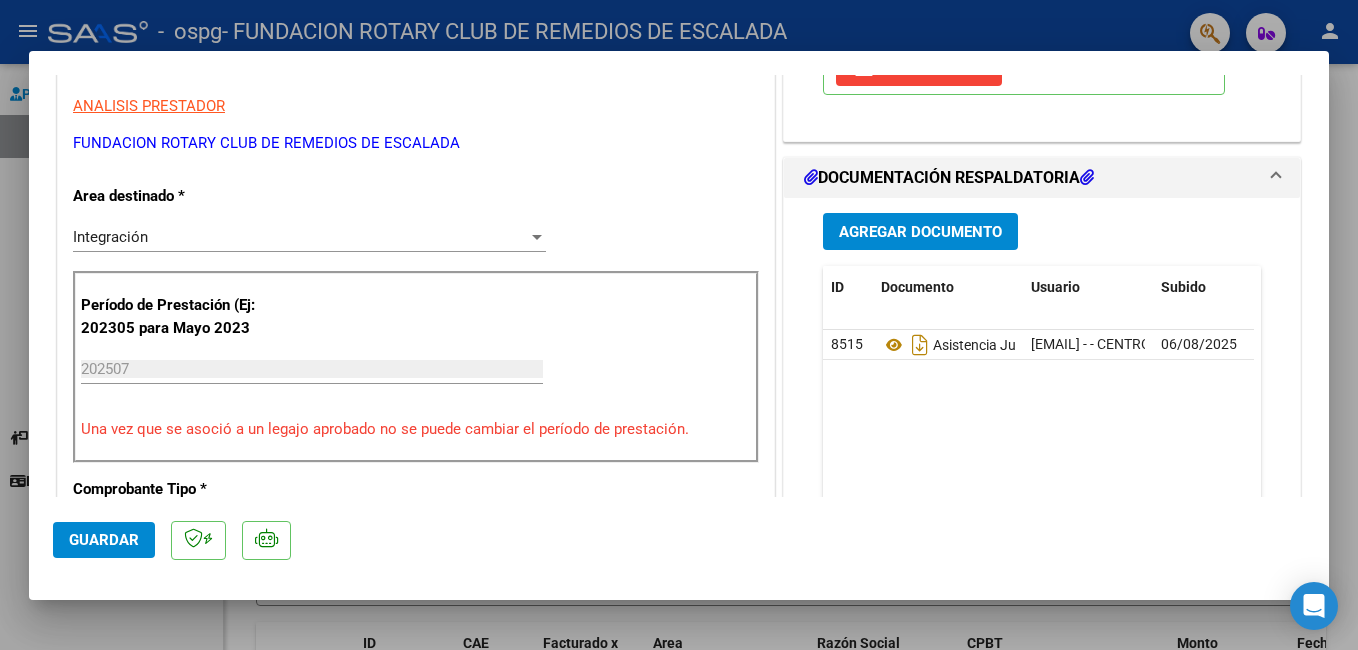 scroll, scrollTop: 0, scrollLeft: 0, axis: both 